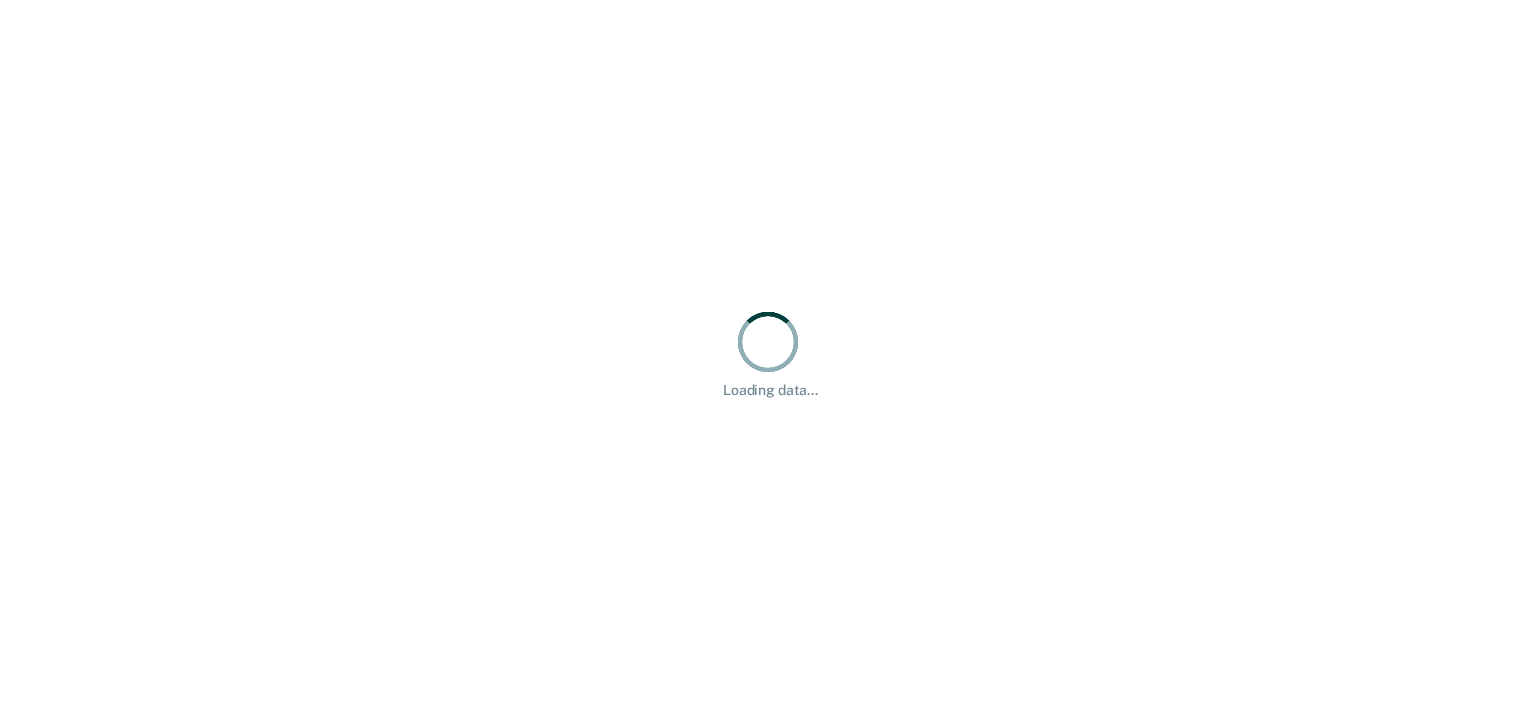 scroll, scrollTop: 0, scrollLeft: 0, axis: both 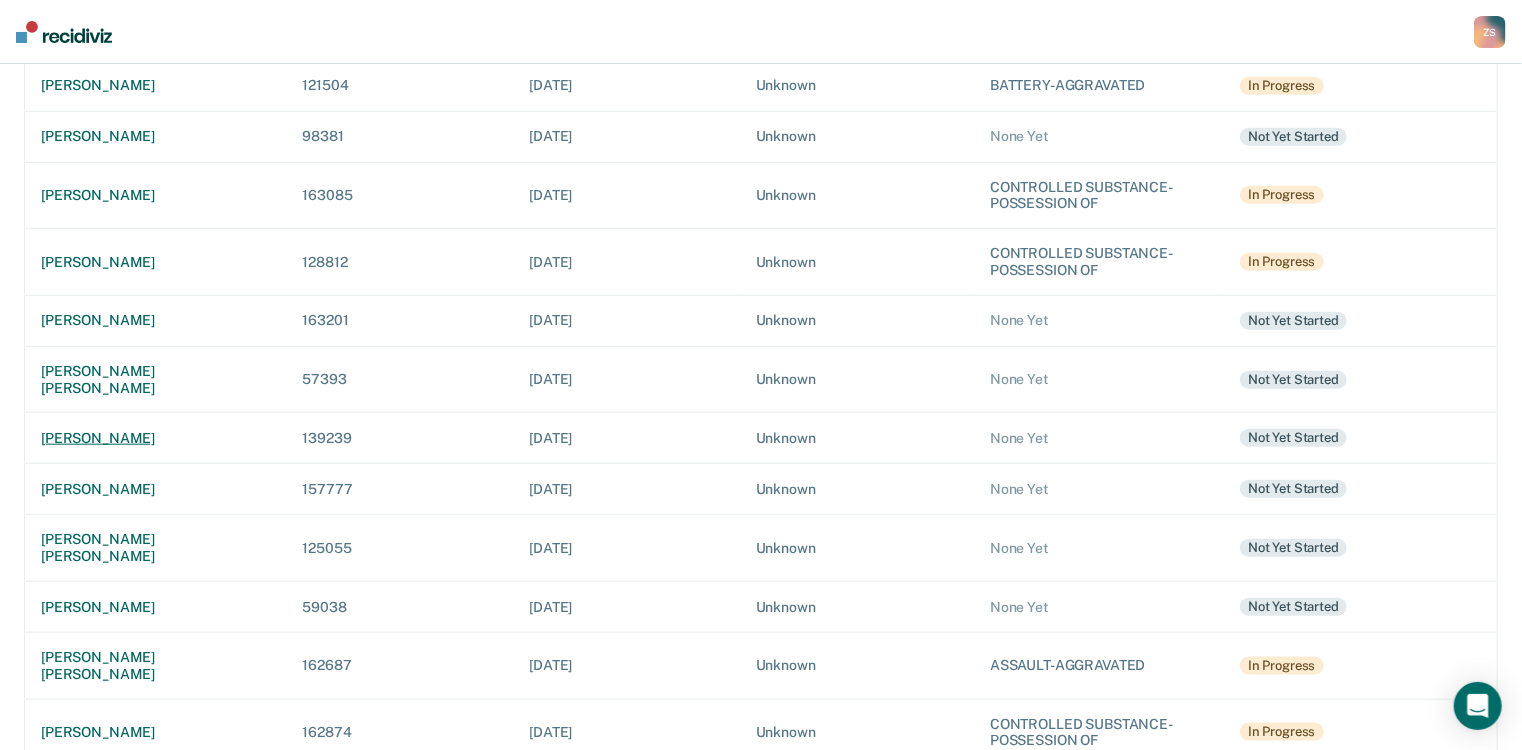 click on "denesha m mcglothen" at bounding box center [155, 438] 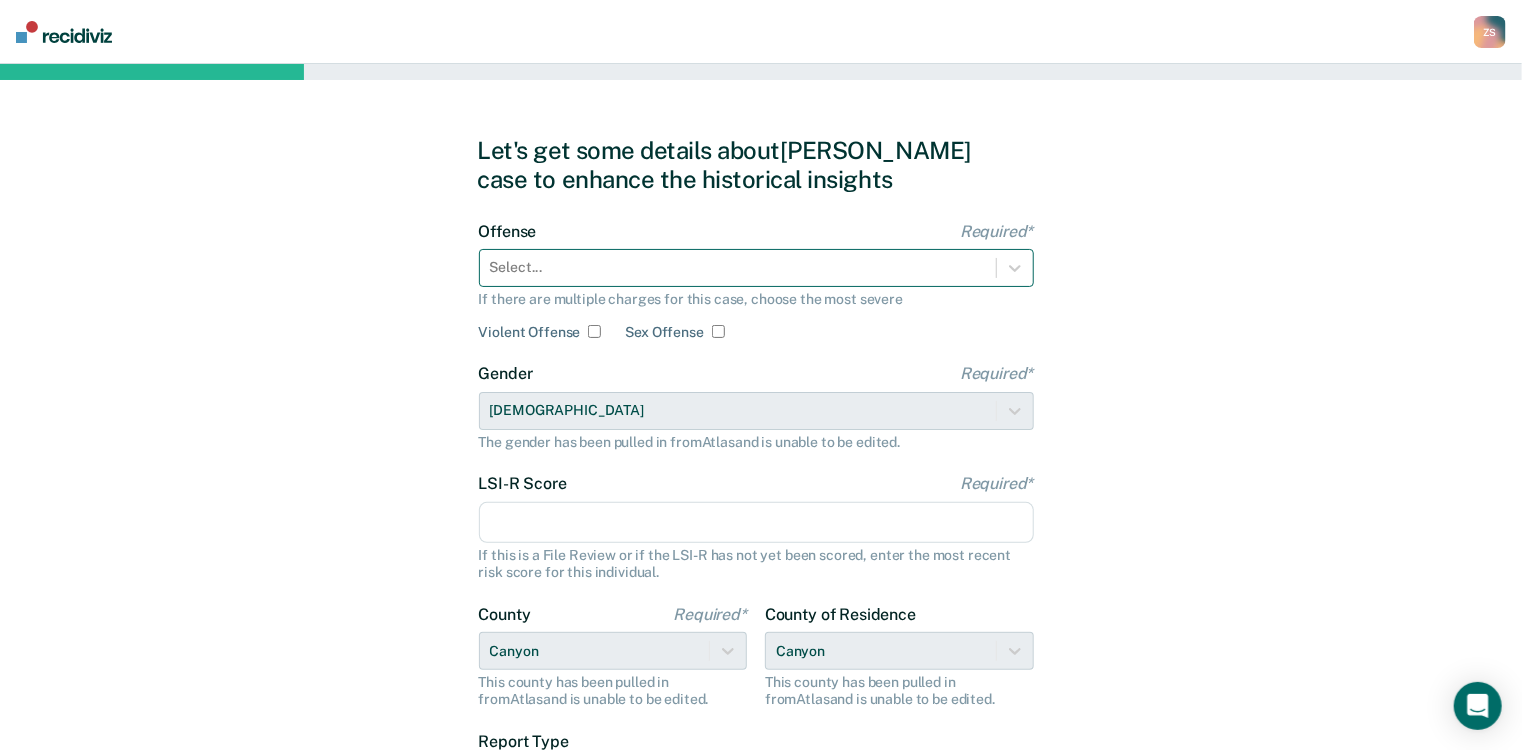 click at bounding box center [738, 267] 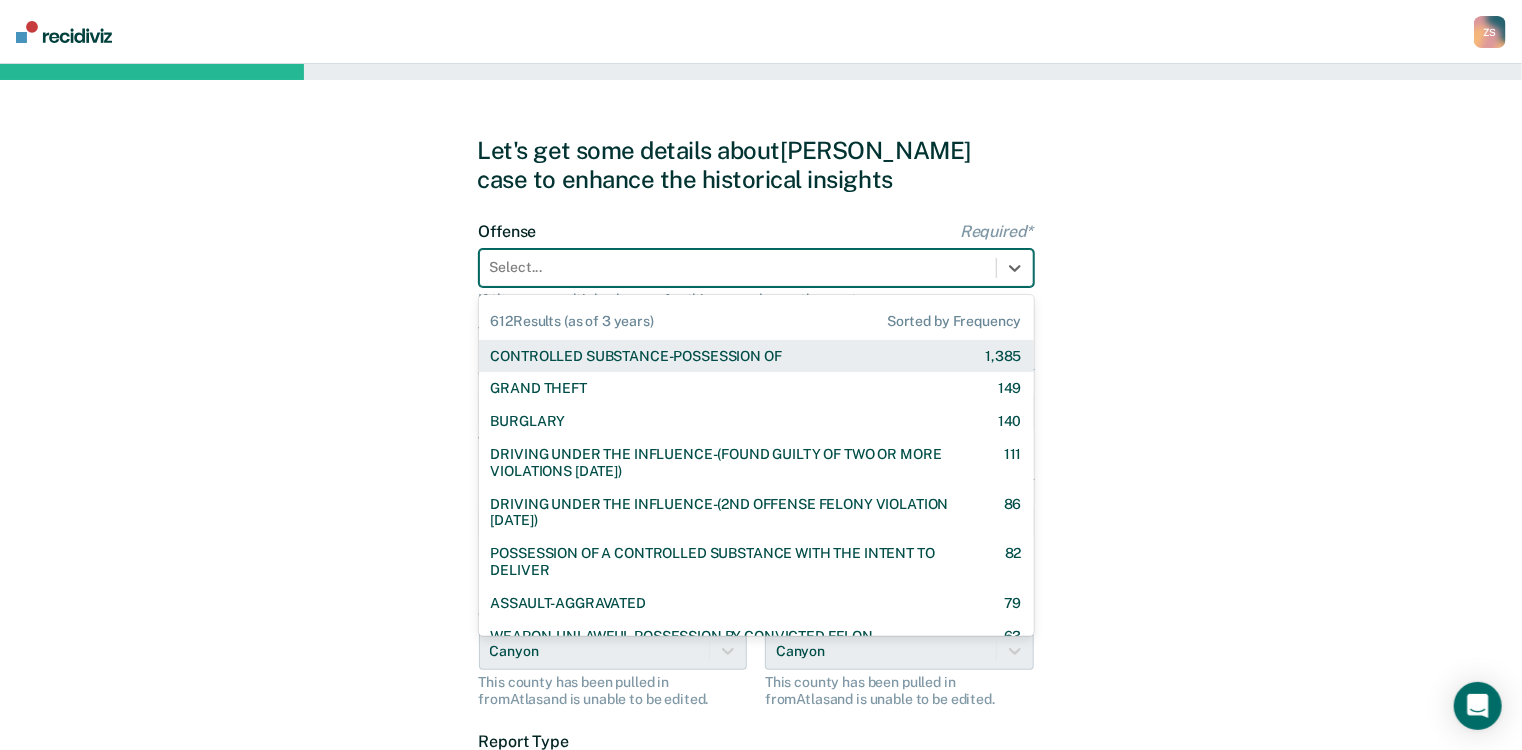 click on "CONTROLLED SUBSTANCE-POSSESSION OF" at bounding box center [636, 356] 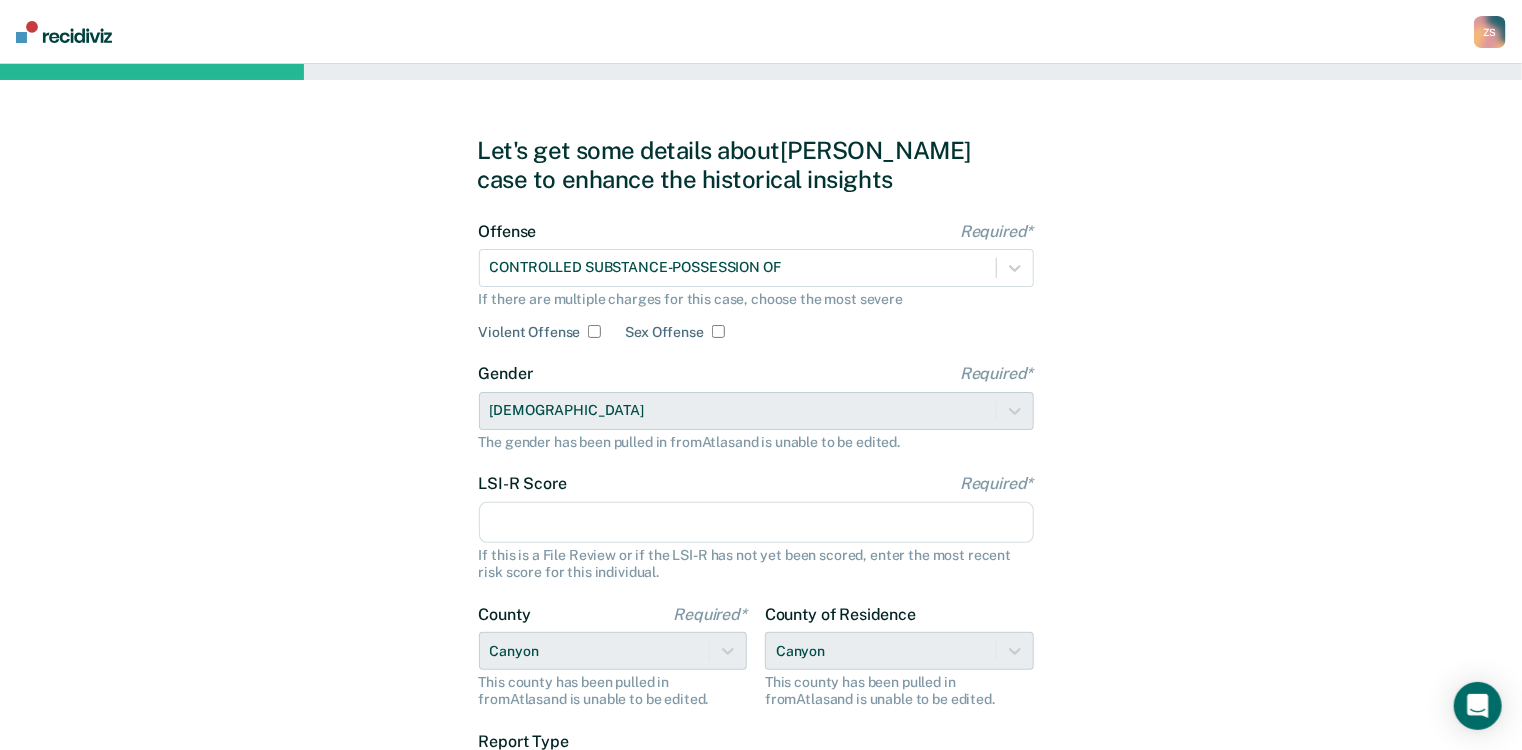 click on "LSI-R Score  Required*" at bounding box center [756, 523] 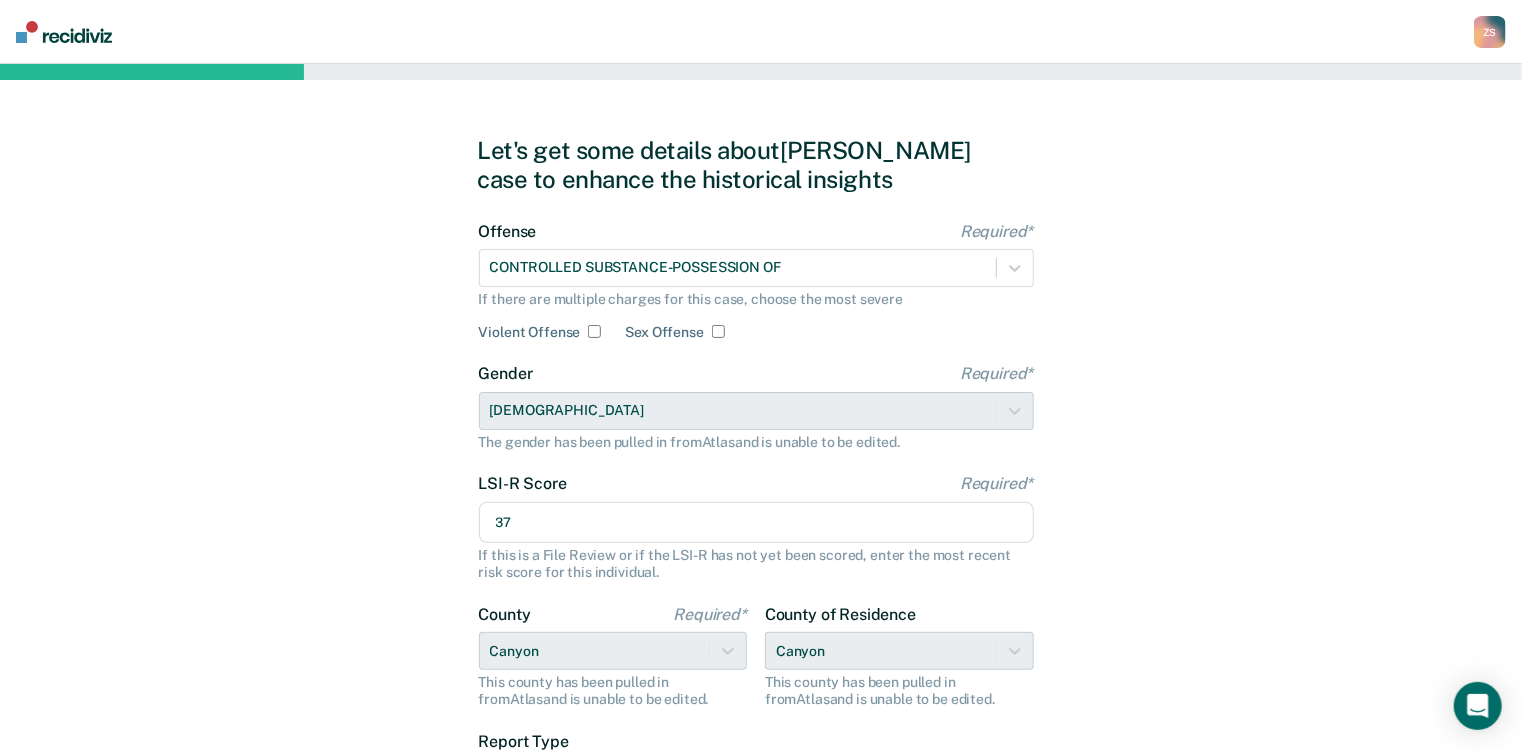 scroll, scrollTop: 215, scrollLeft: 0, axis: vertical 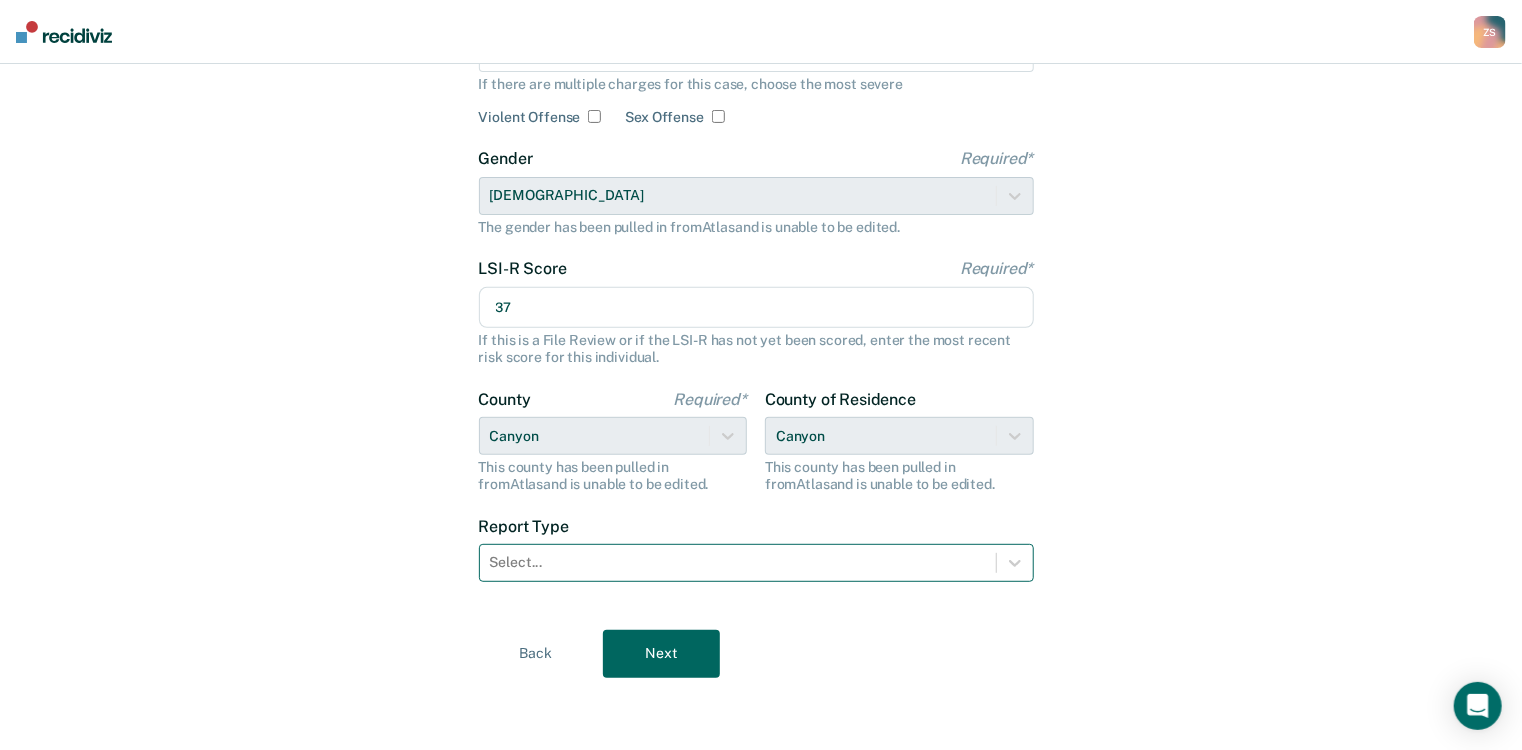 type on "37" 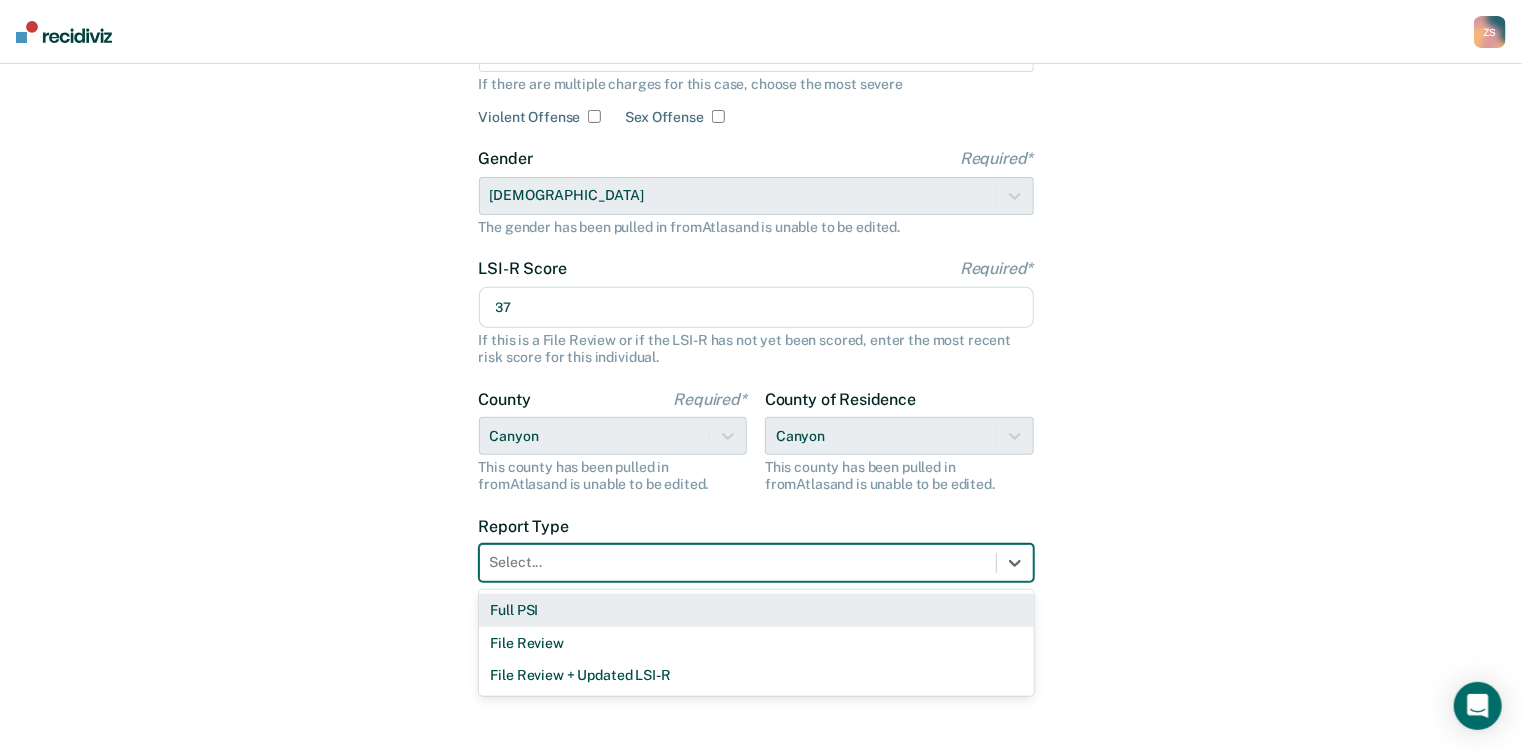 click on "Full PSI" at bounding box center [756, 610] 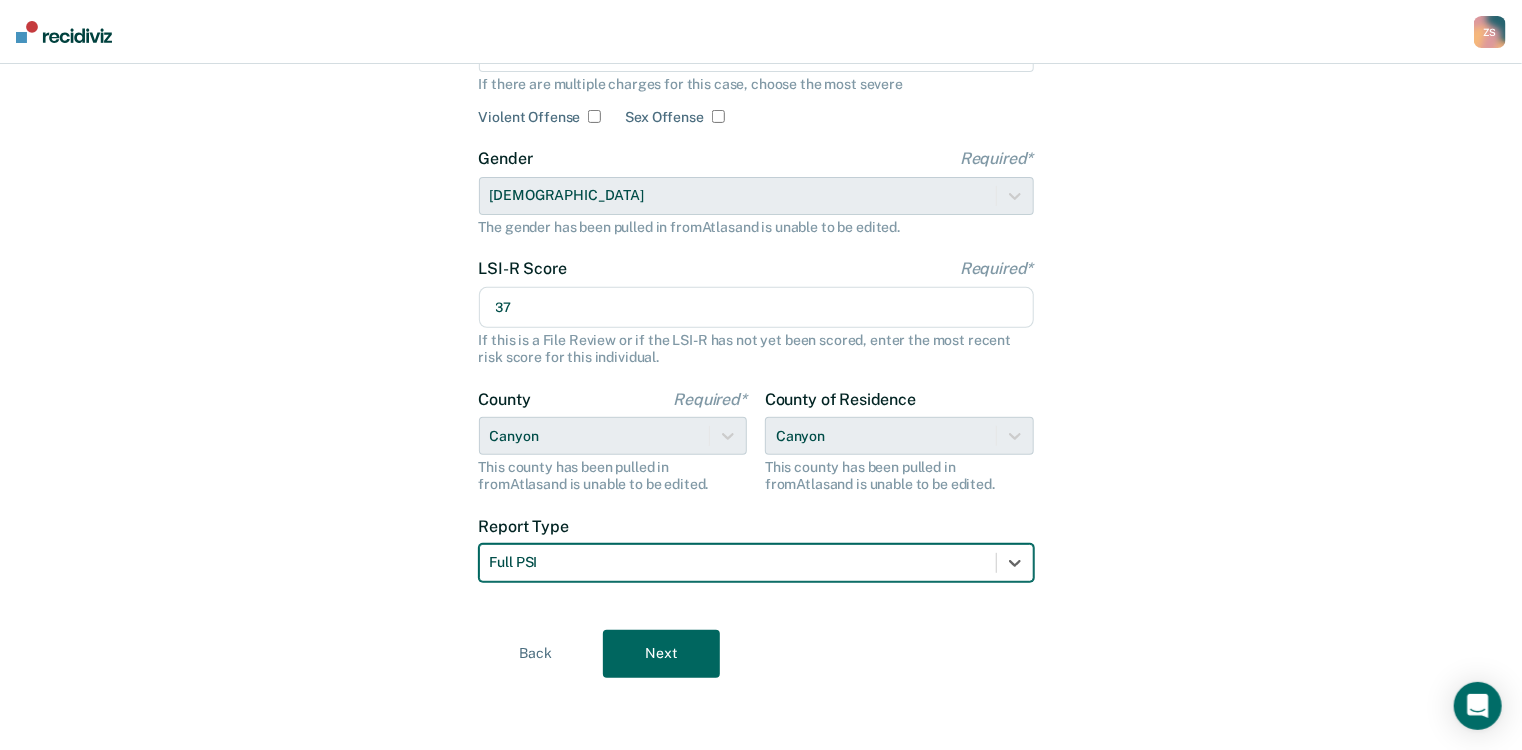 click on "Next" at bounding box center [661, 654] 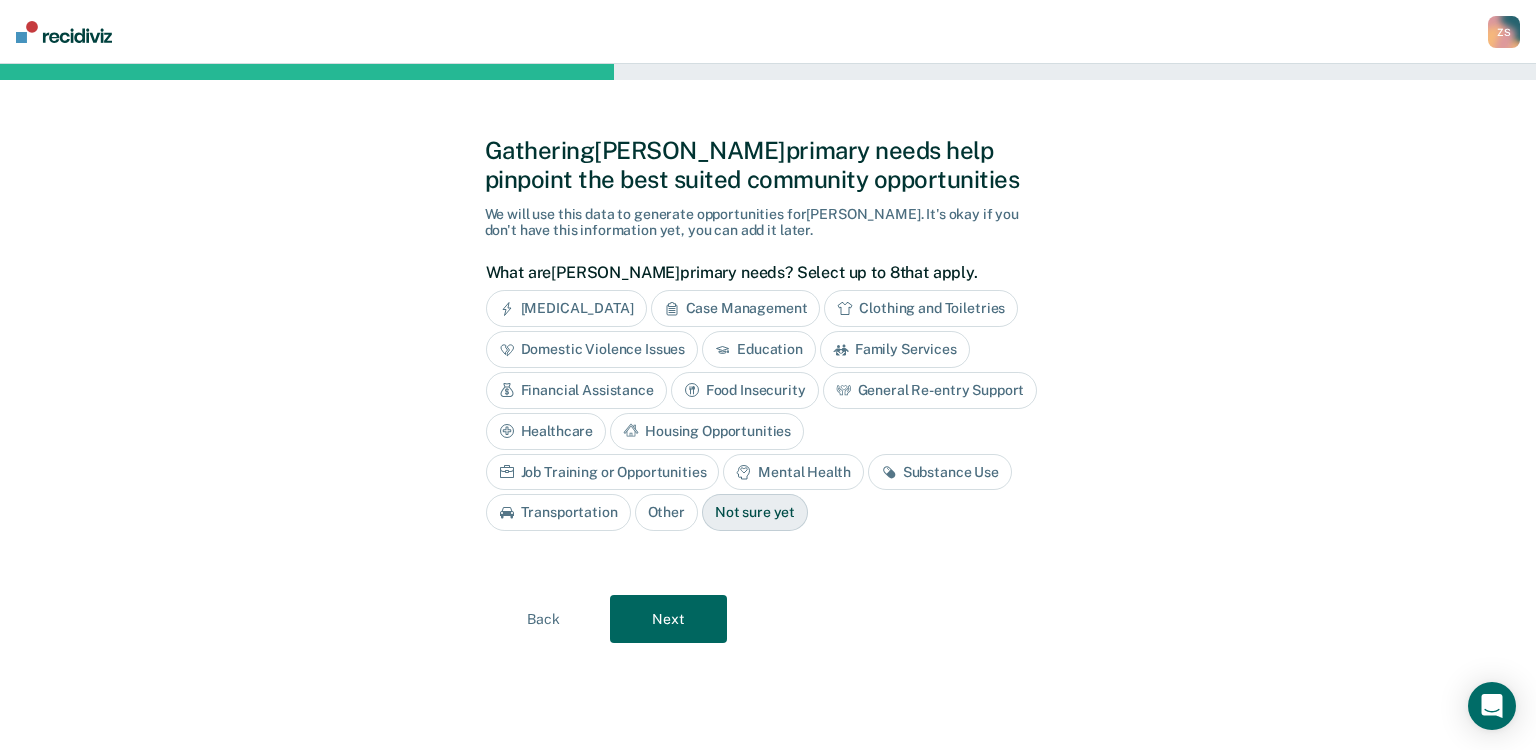 click on "Education" at bounding box center (759, 349) 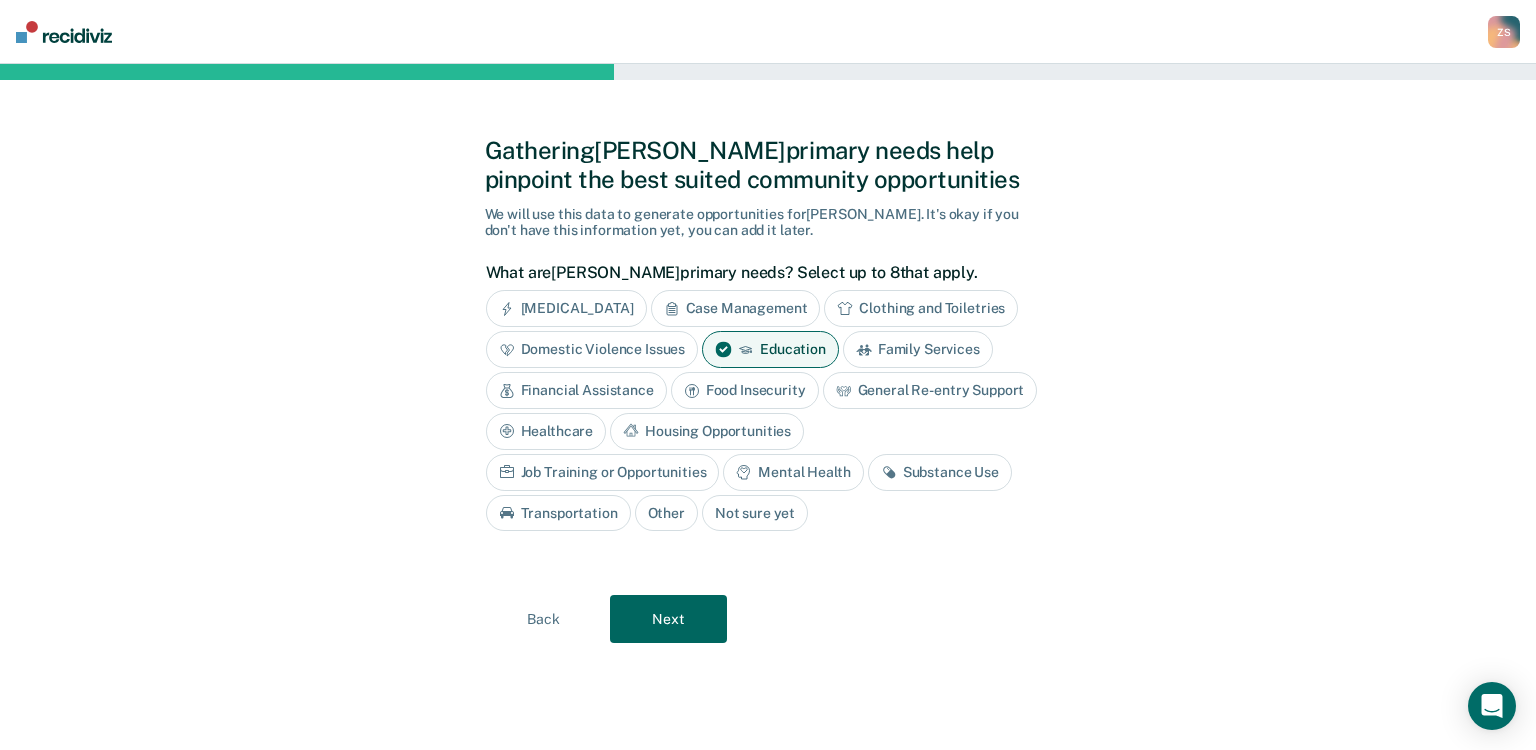 click on "Job Training or Opportunities" at bounding box center (603, 472) 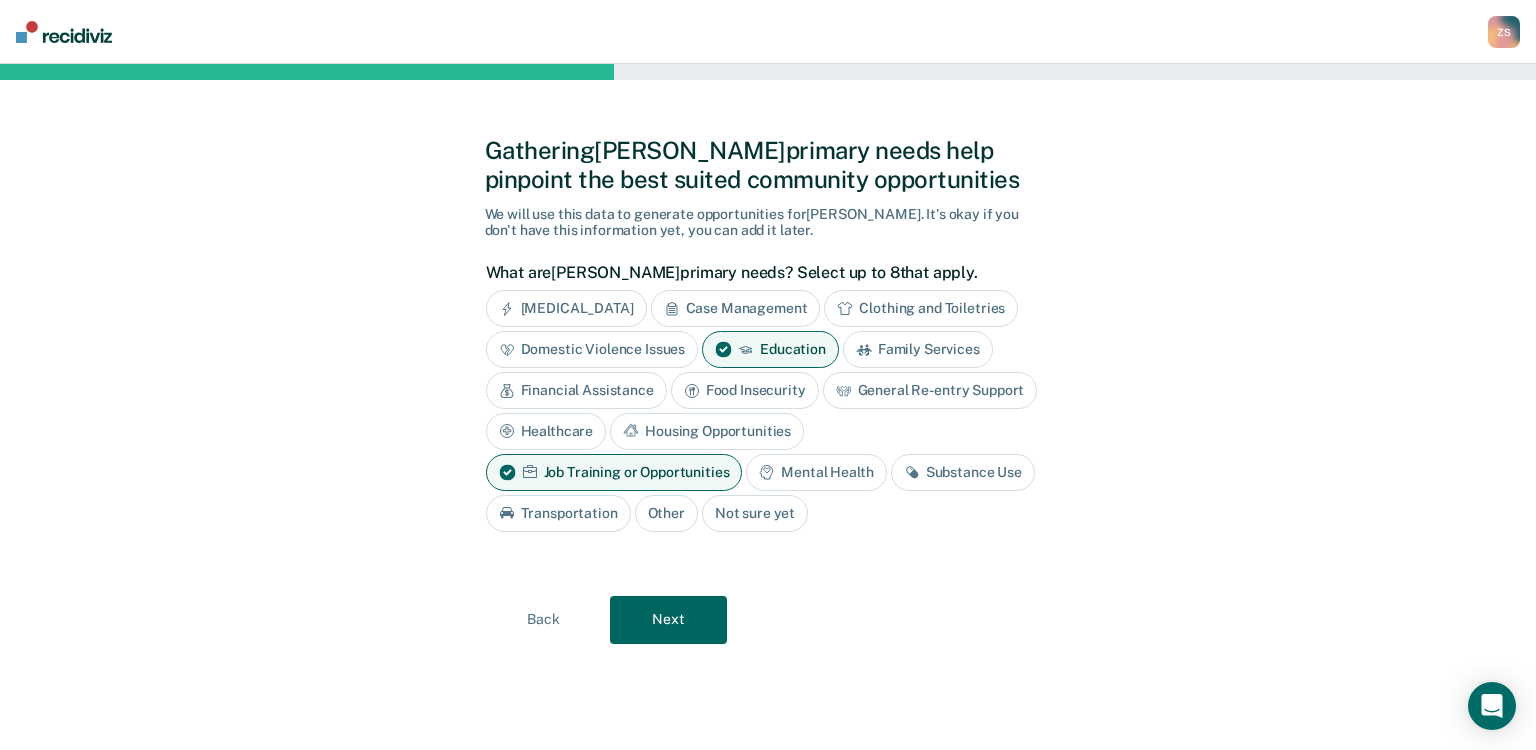 click on "Mental Health" at bounding box center (816, 472) 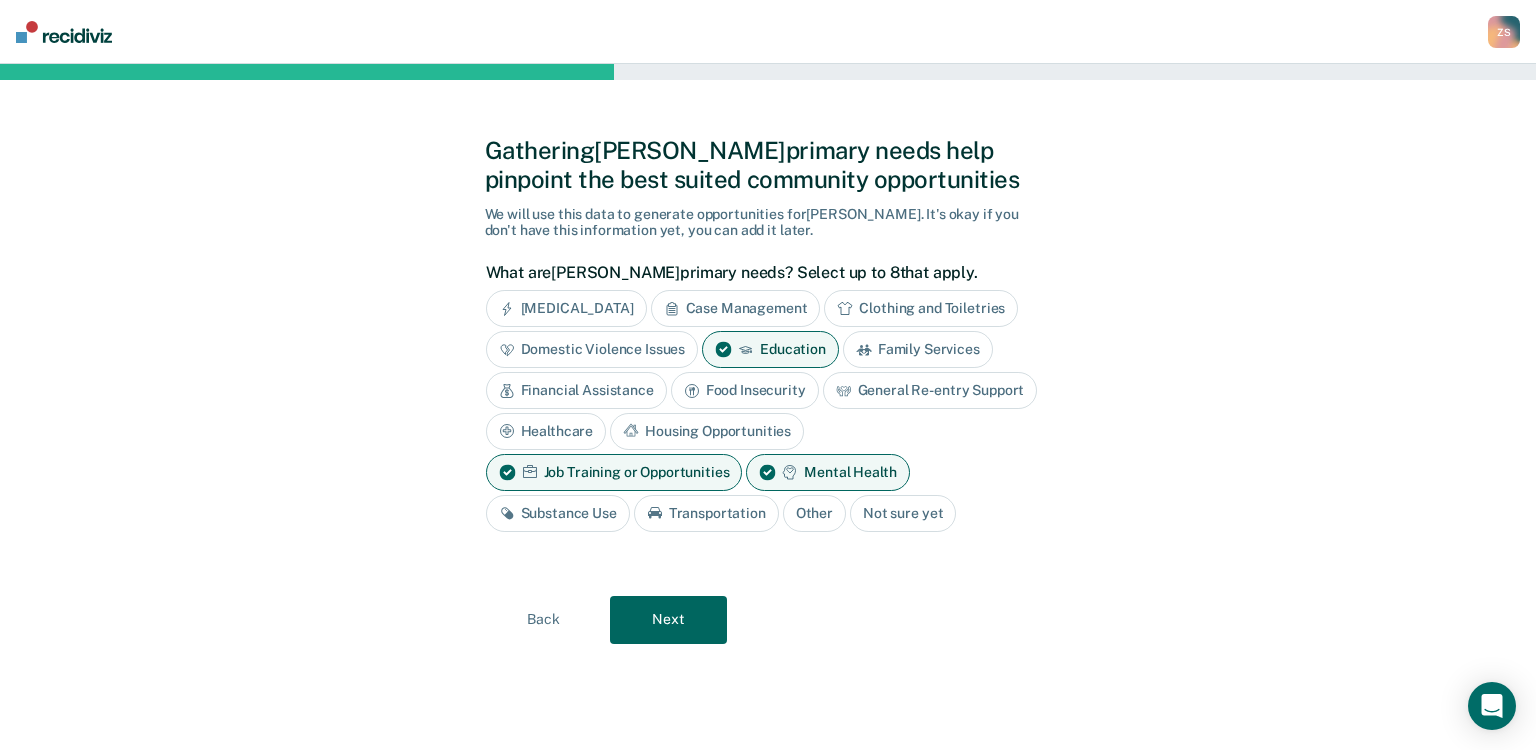 click on "Substance Use" at bounding box center (558, 513) 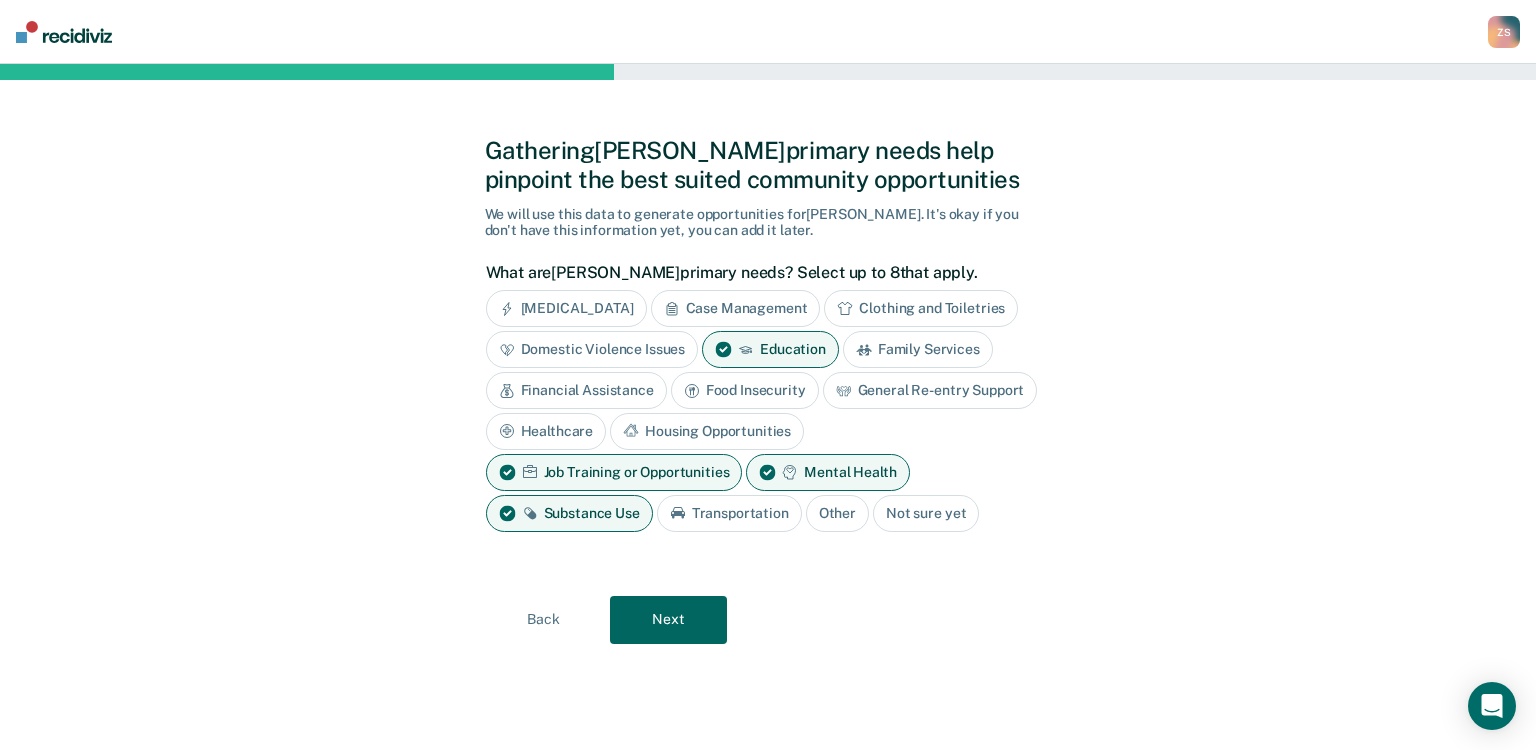 click on "Next" at bounding box center [668, 620] 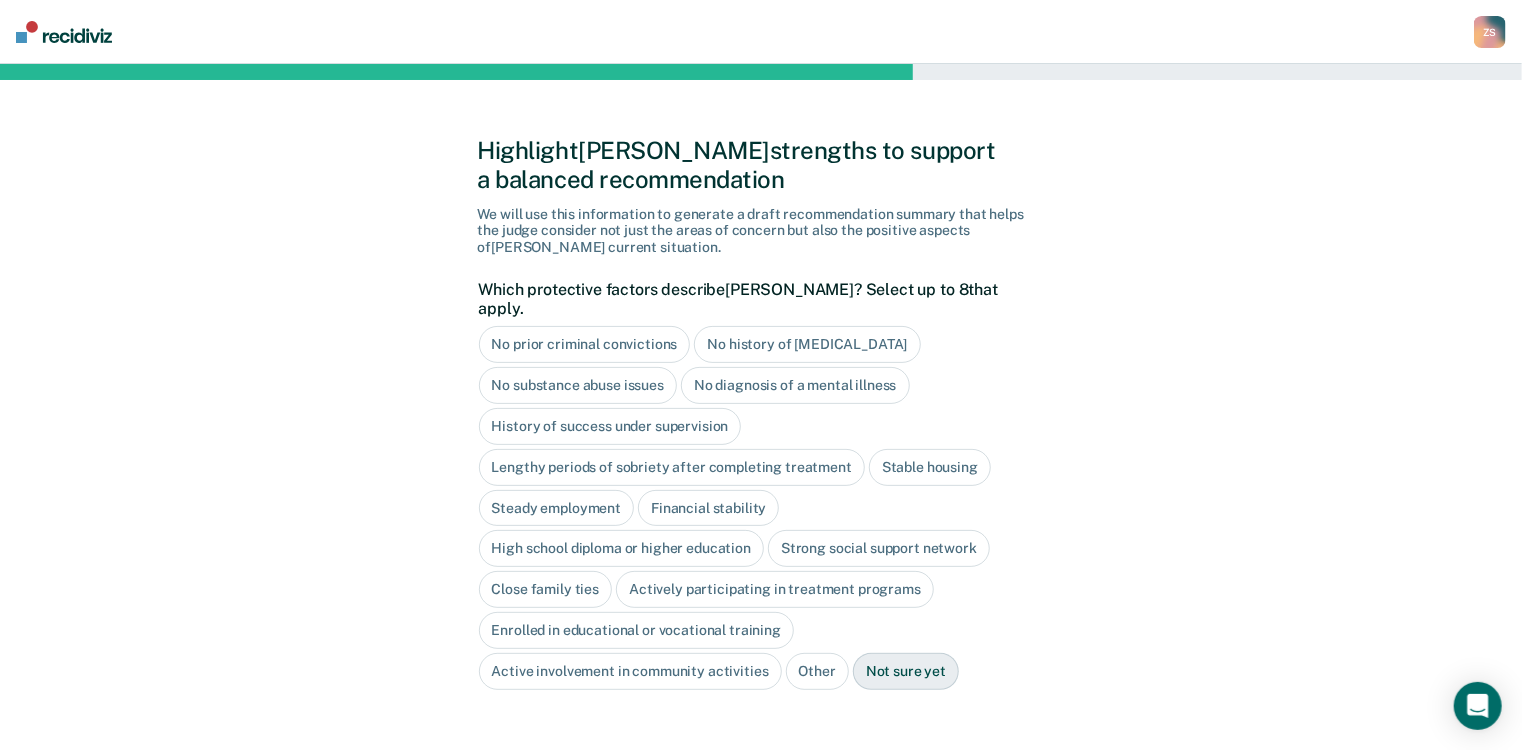 click on "History of success under supervision" at bounding box center [610, 426] 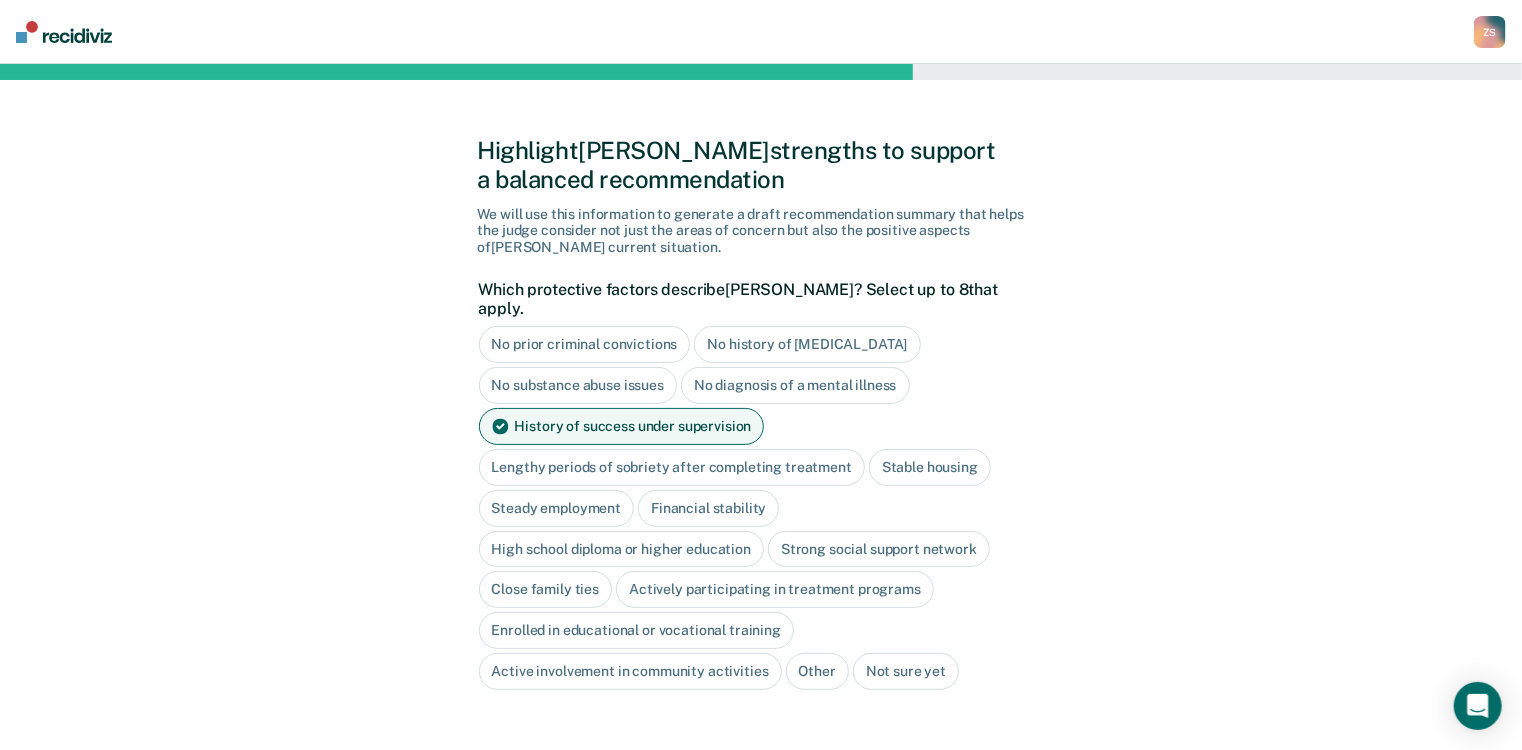 click on "History of success under supervision" at bounding box center (622, 426) 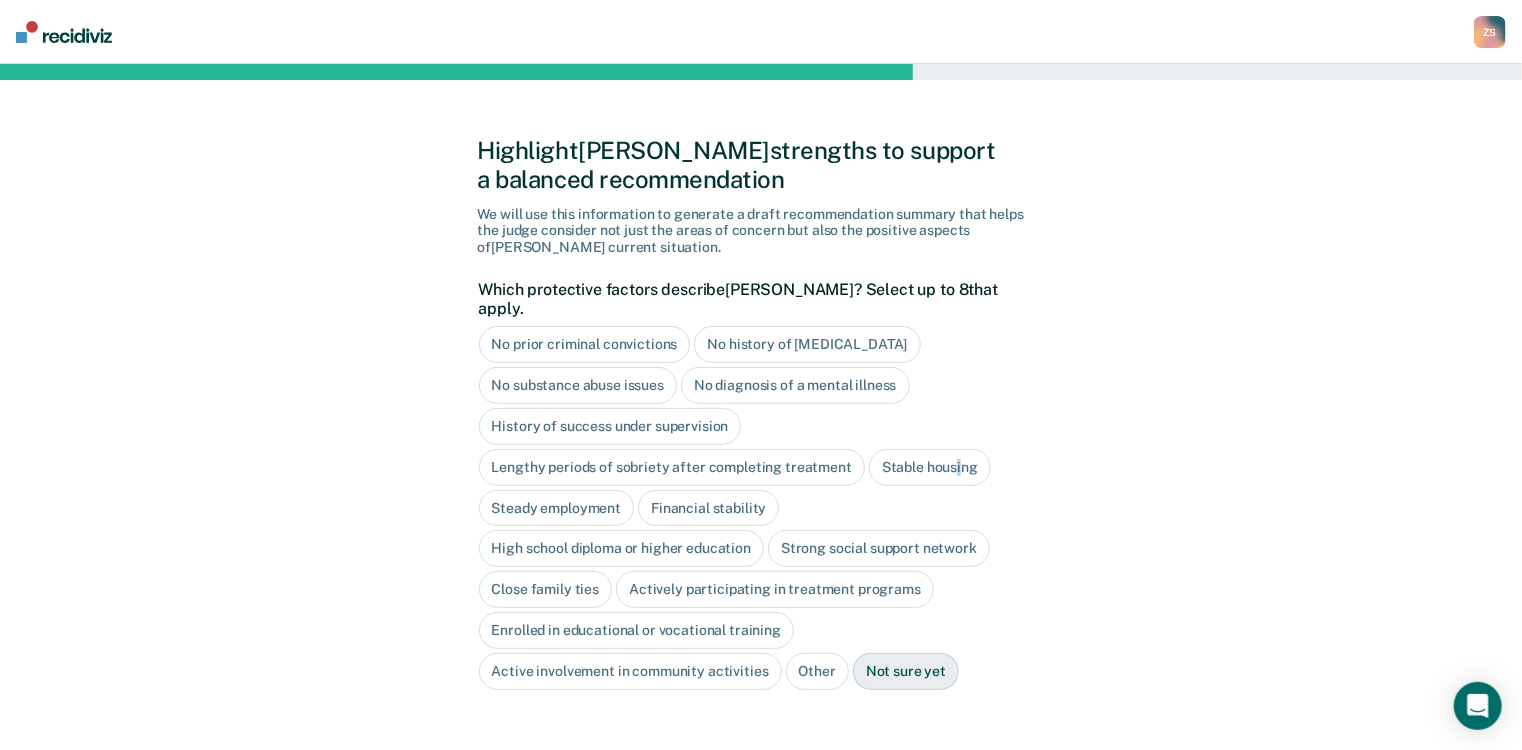 click on "Stable housing" at bounding box center [930, 467] 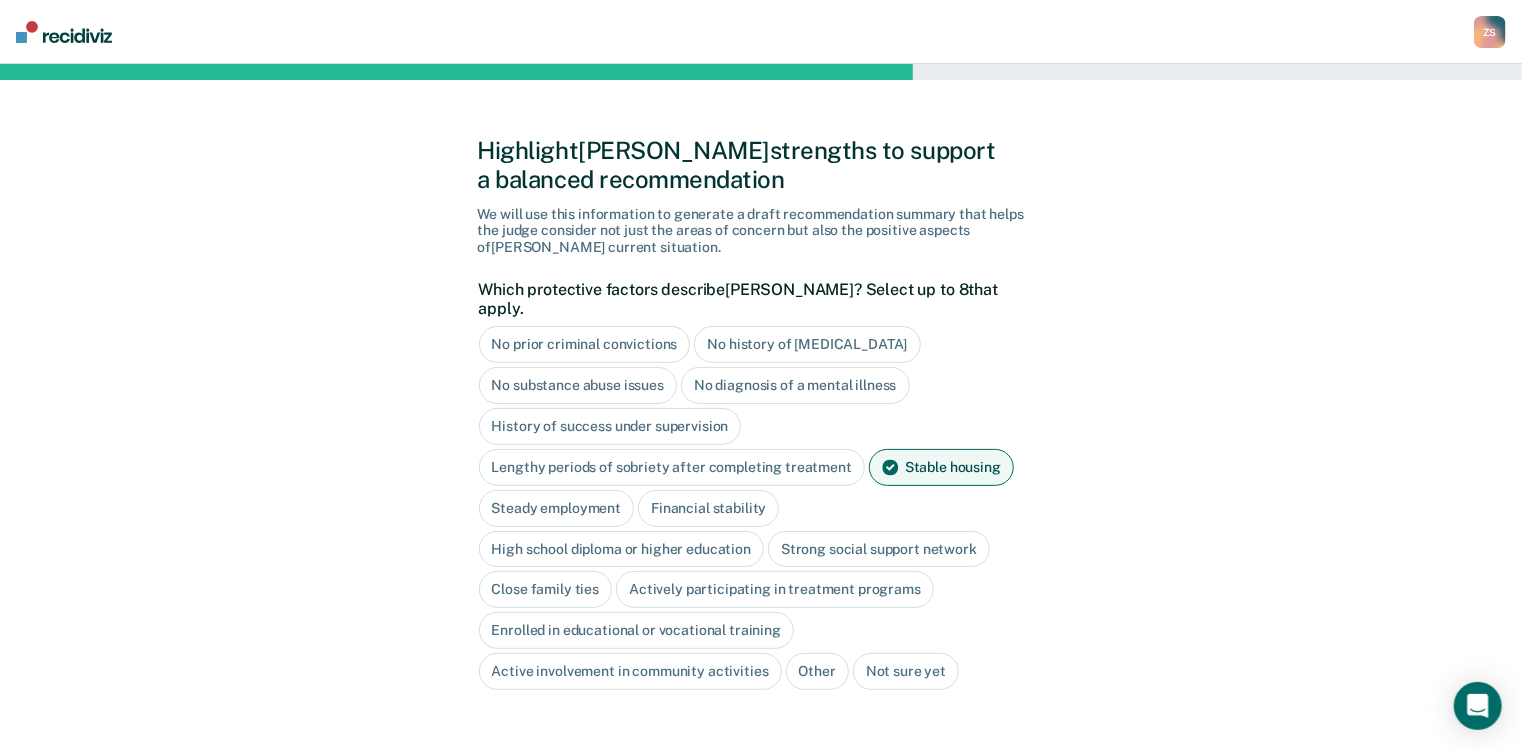 click on "Financial stability" at bounding box center (708, 508) 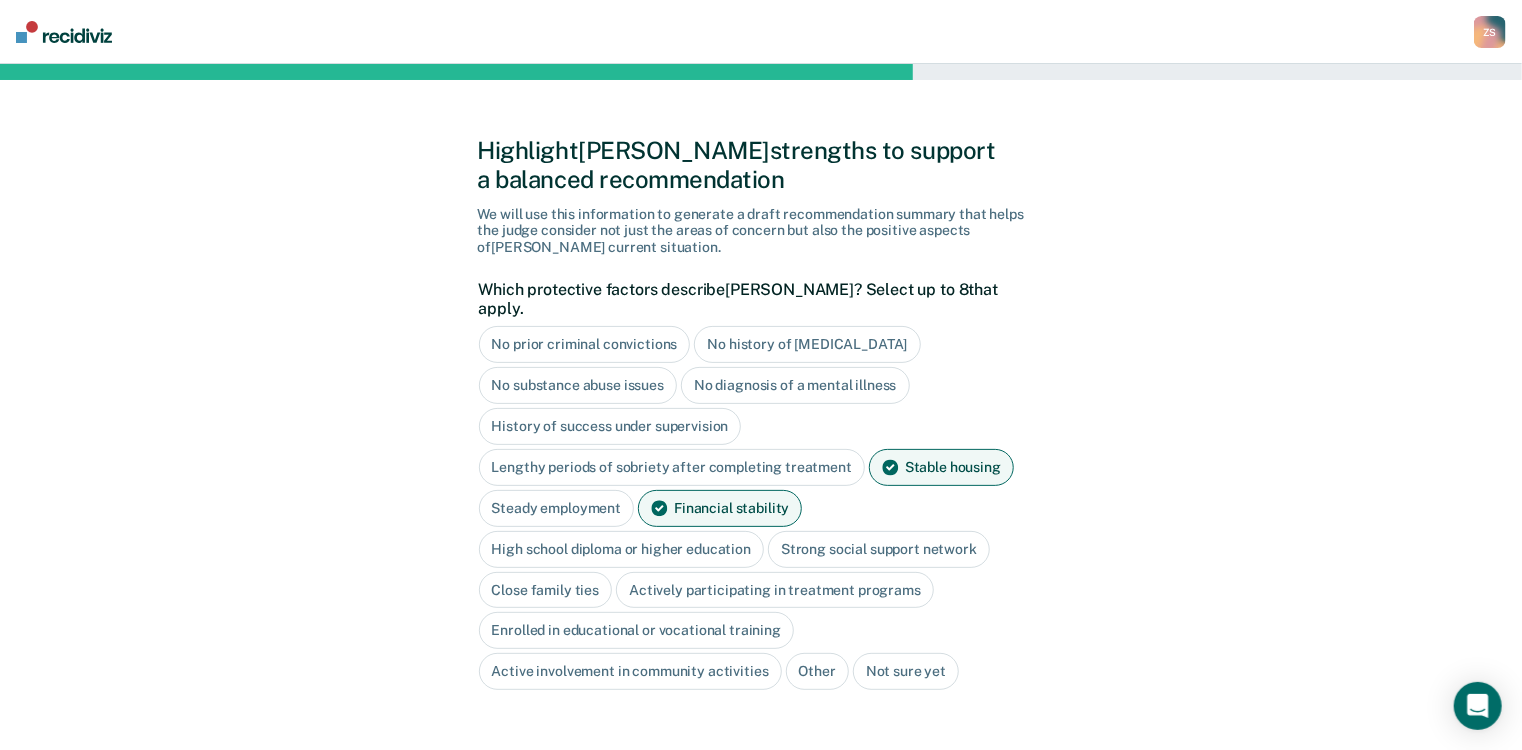 click on "Close family ties" at bounding box center [546, 590] 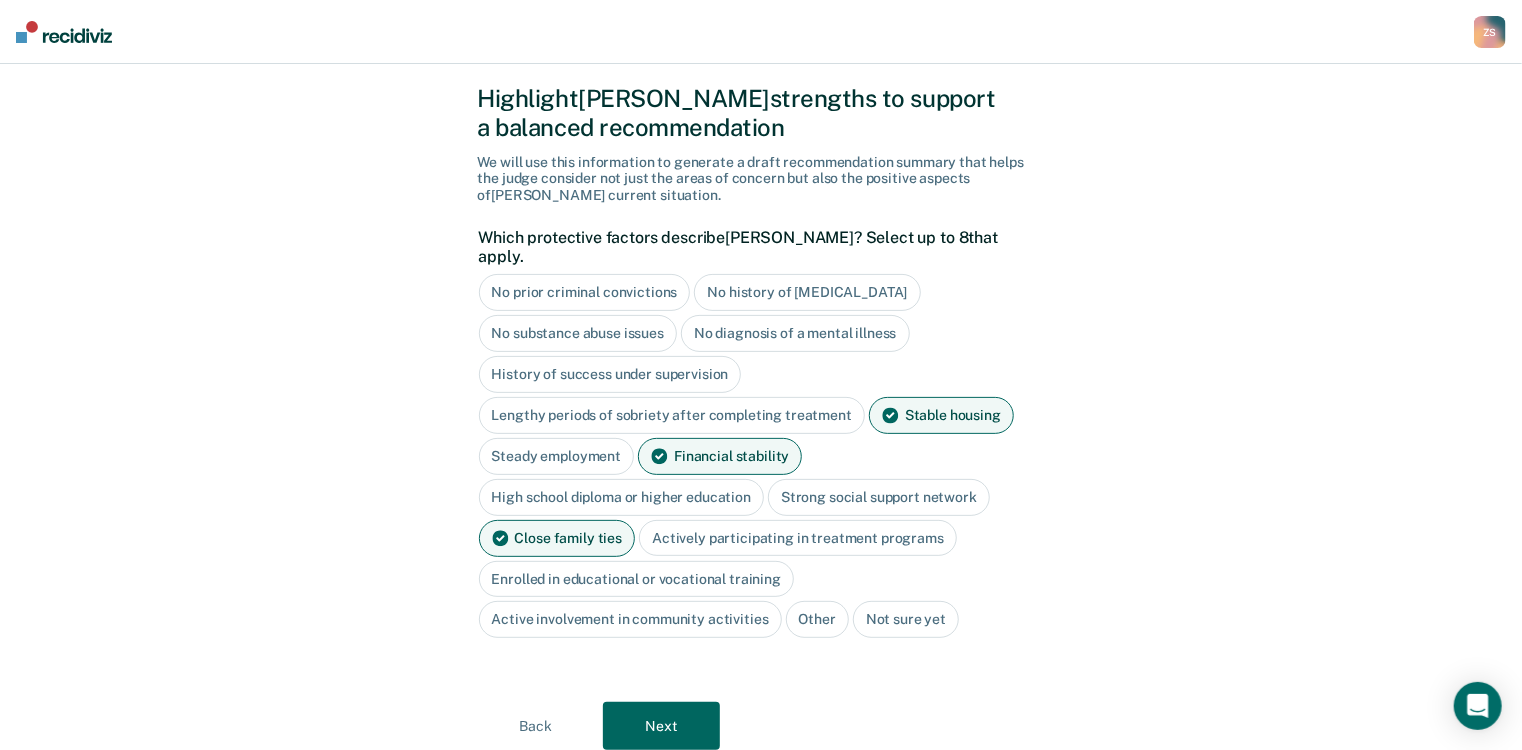 scroll, scrollTop: 80, scrollLeft: 0, axis: vertical 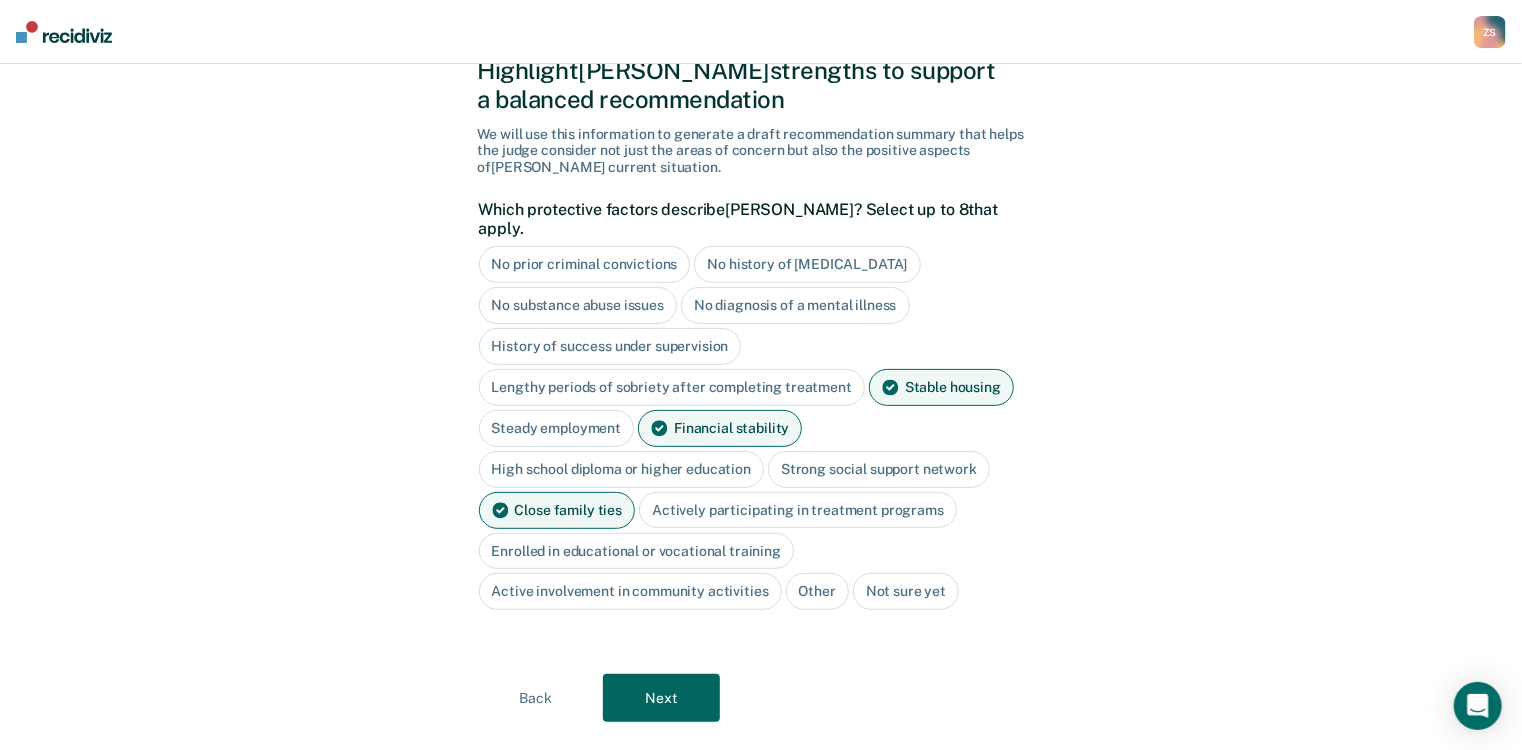 click on "Next" at bounding box center [661, 698] 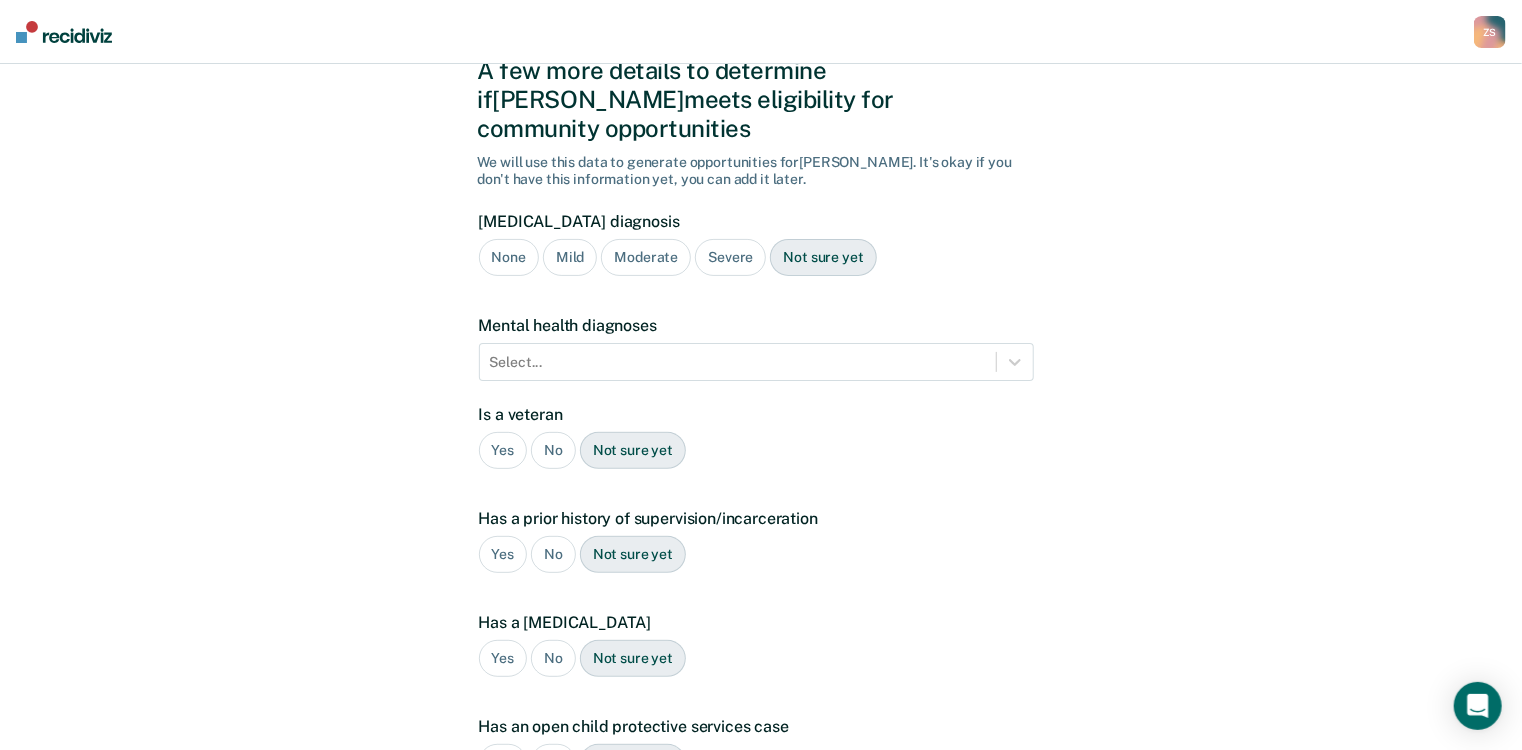 click on "Severe" at bounding box center (730, 257) 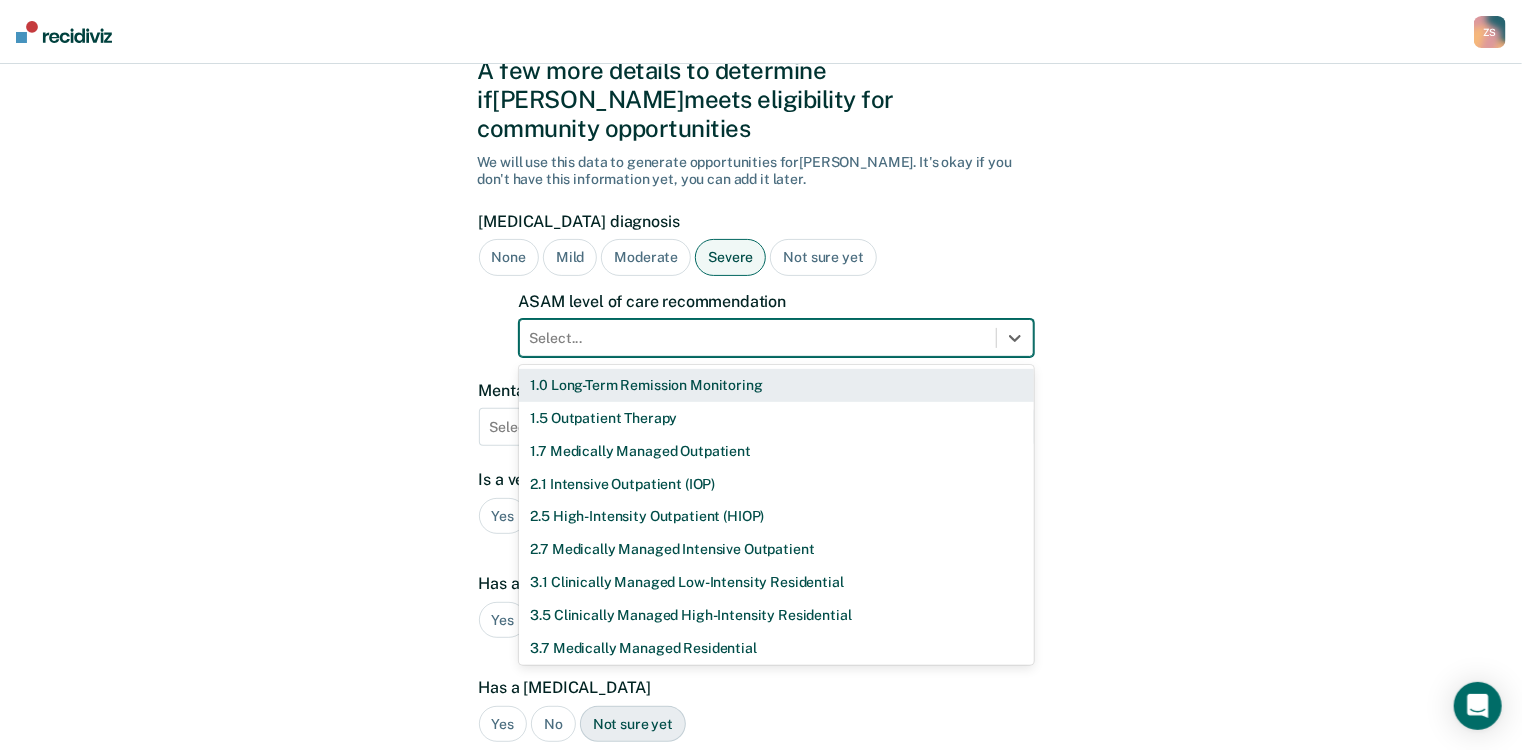 click at bounding box center [758, 338] 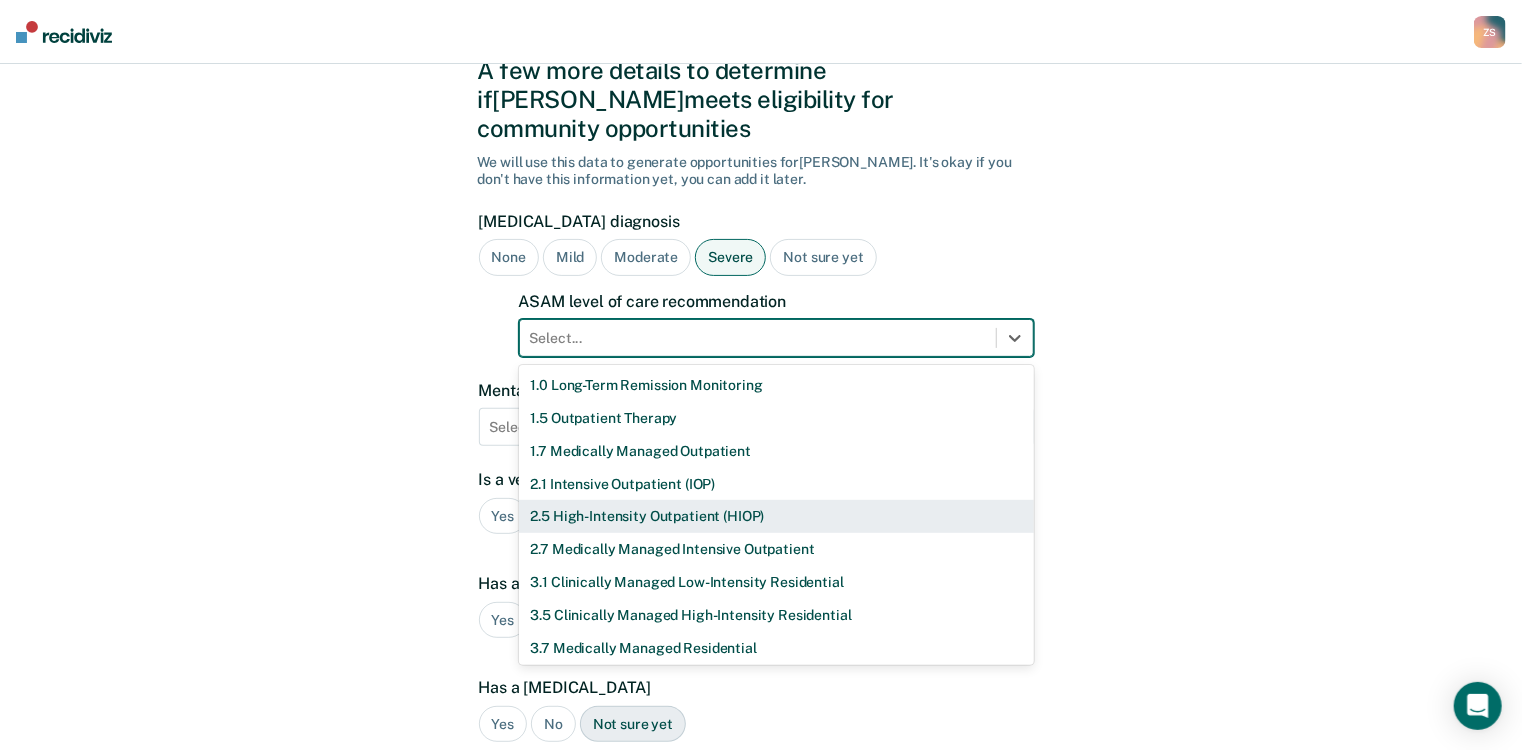 click on "2.5 High-Intensity Outpatient (HIOP)" at bounding box center (776, 516) 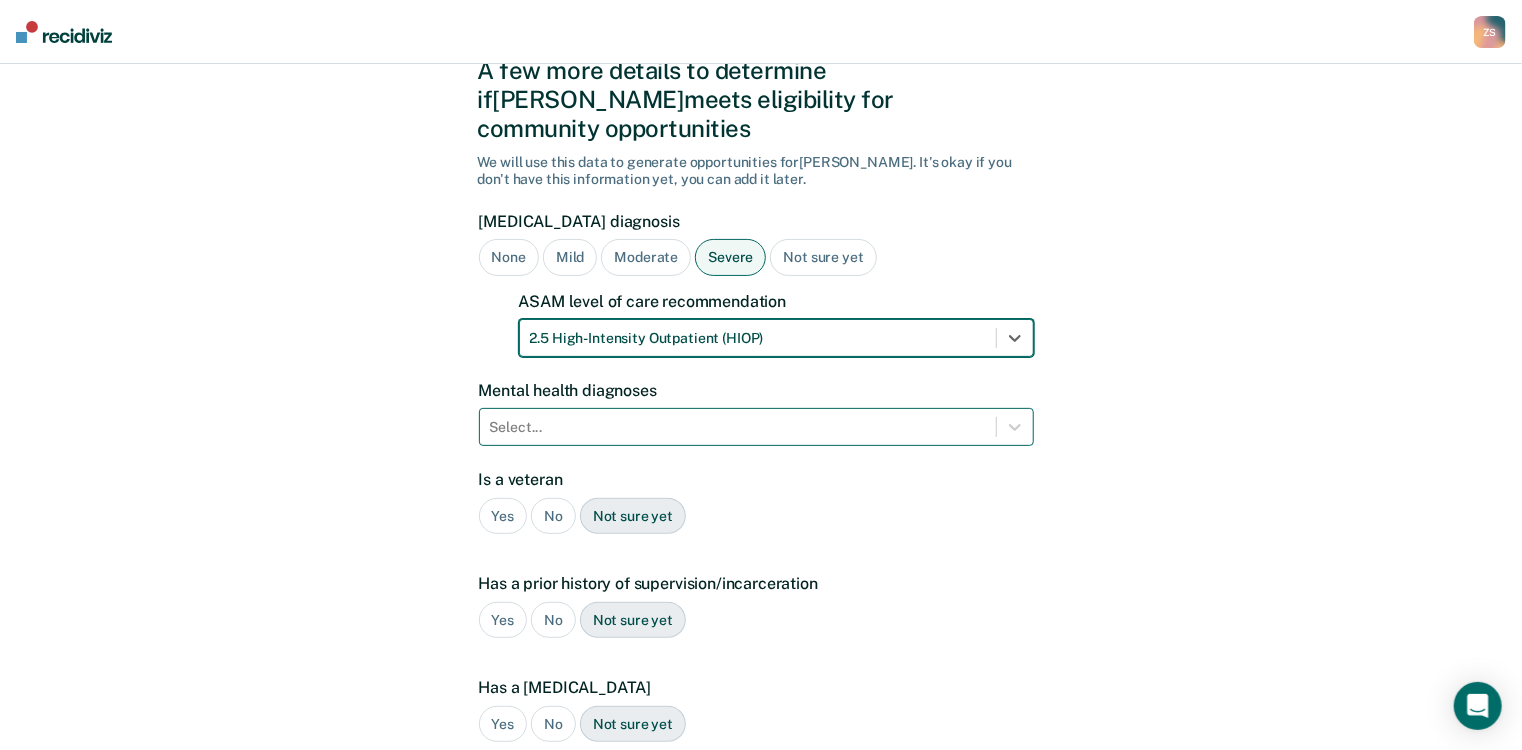 click at bounding box center [738, 427] 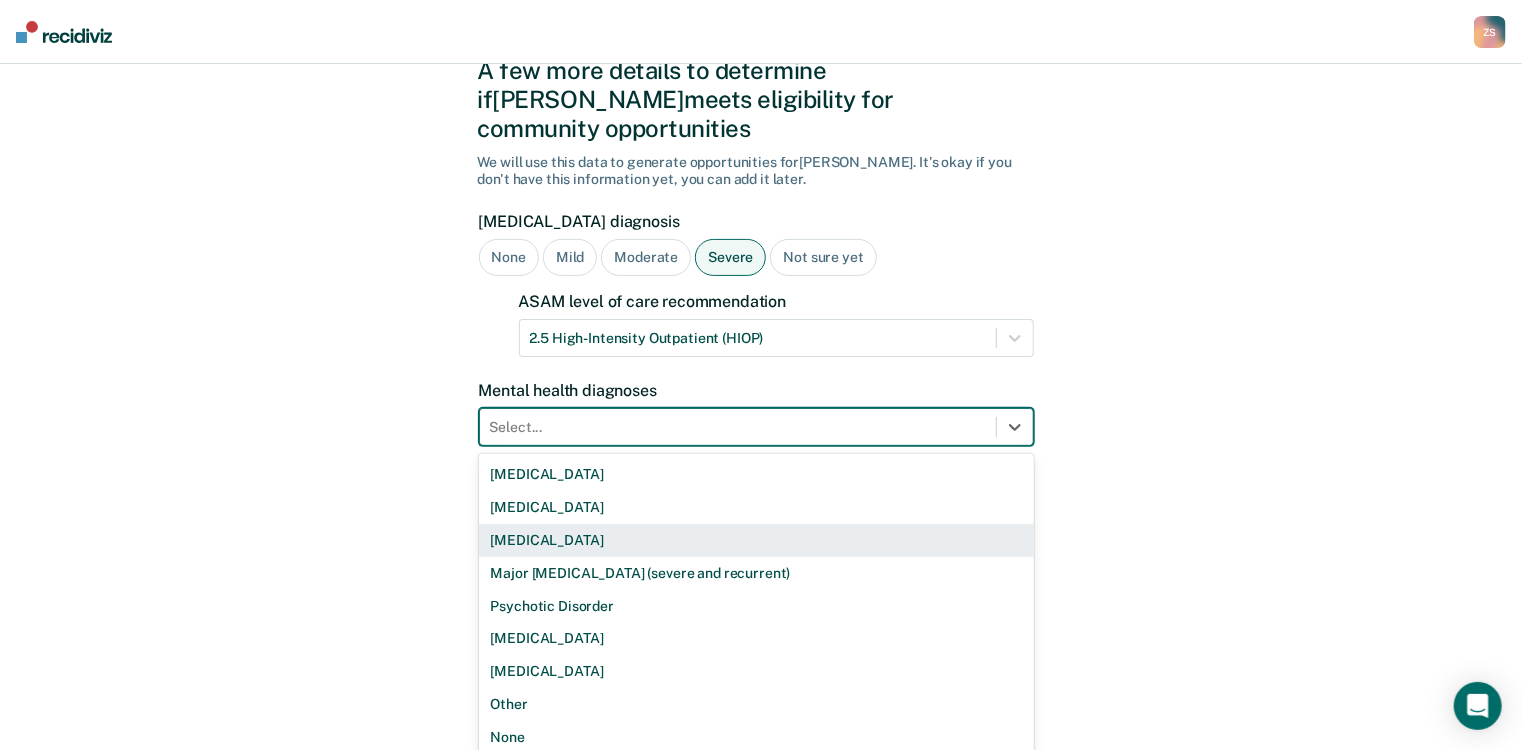 click on "A few more details to determine if  Denesha  meets eligibility for community opportunities We will use this data to generate opportunities for  Denesha . It's okay if you don't have this information yet, you can add it later.   Substance use disorder diagnosis  None Mild Moderate Severe Not sure yet ASAM level of care recommendation  2.5 High-Intensity Outpatient (HIOP) Mental health diagnoses  9 results available. Use Up and Down to choose options, press Enter to select the currently focused option, press Escape to exit the menu, press Tab to select the option and exit the menu. Select... Bipolar Disorder Borderline Personality Disorder Delusional Disorder Major Depressive Disorder (severe and recurrent) Psychotic Disorder Schizophrenia Schizoaffective Disorder Other None Is a veteran  Yes No Not sure yet Has a prior history of supervision/incarceration   Yes No Not sure yet Has a developmental disability  Yes No Not sure yet Has an open child protective services case   Yes No Not sure yet Plea  Guilty Back" at bounding box center (761, 559) 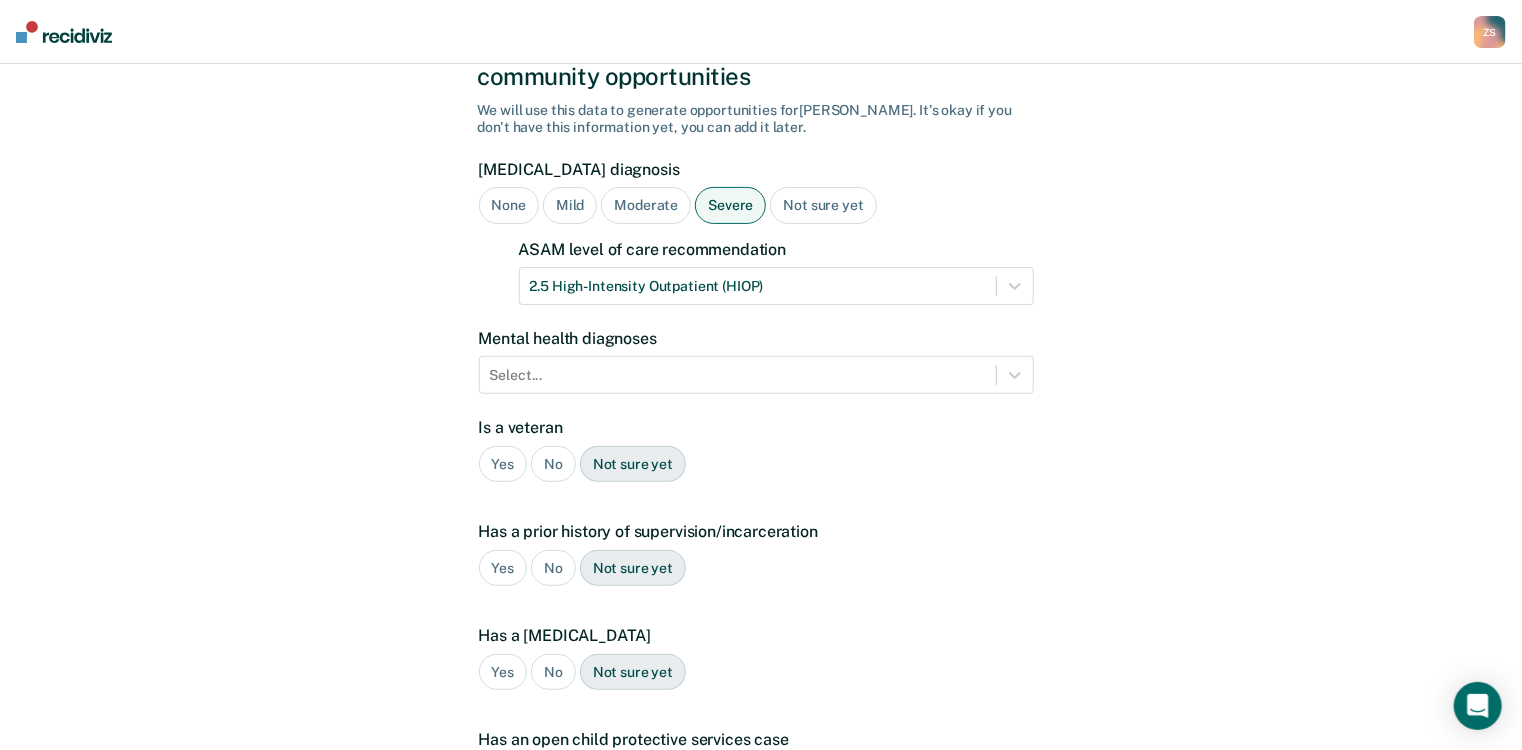 scroll, scrollTop: 160, scrollLeft: 0, axis: vertical 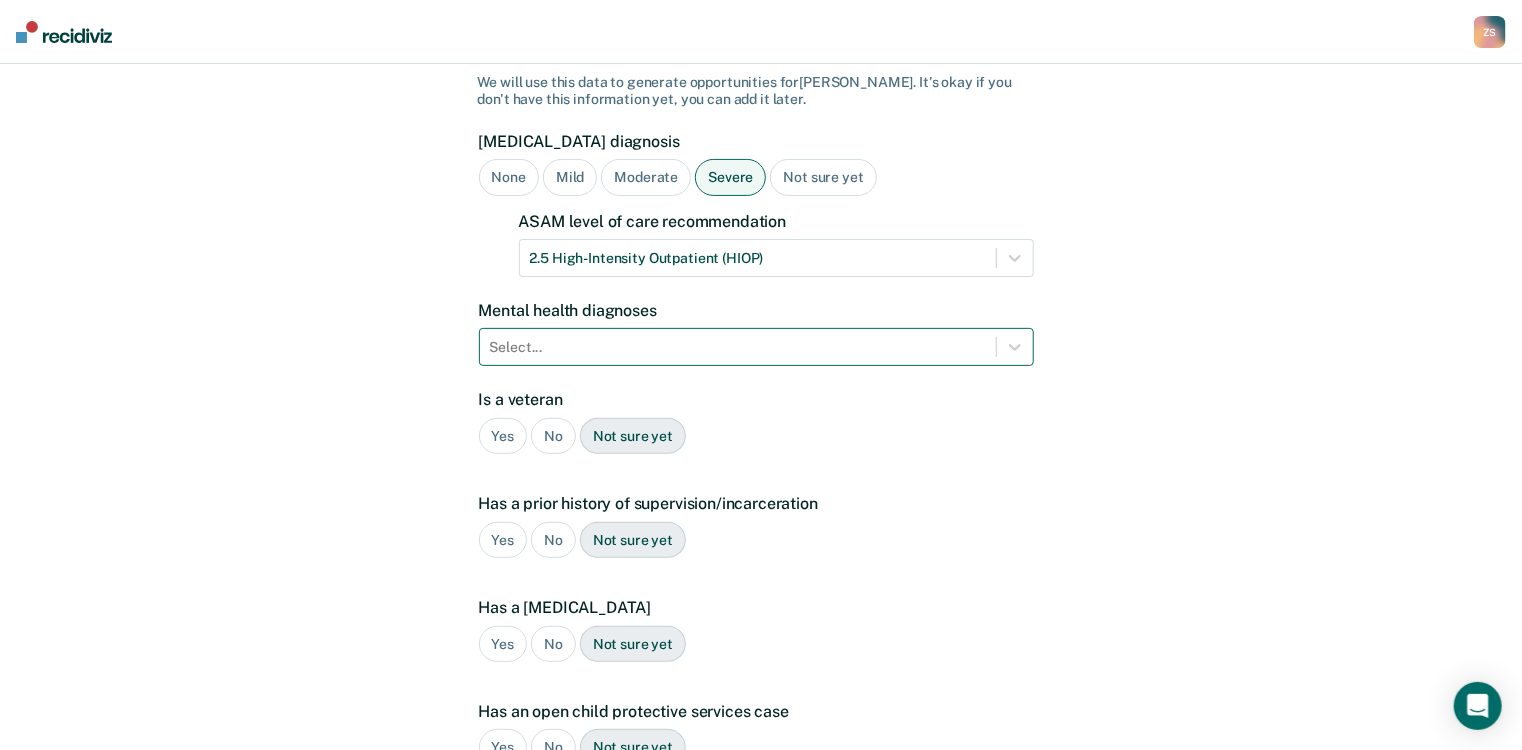 click at bounding box center (738, 347) 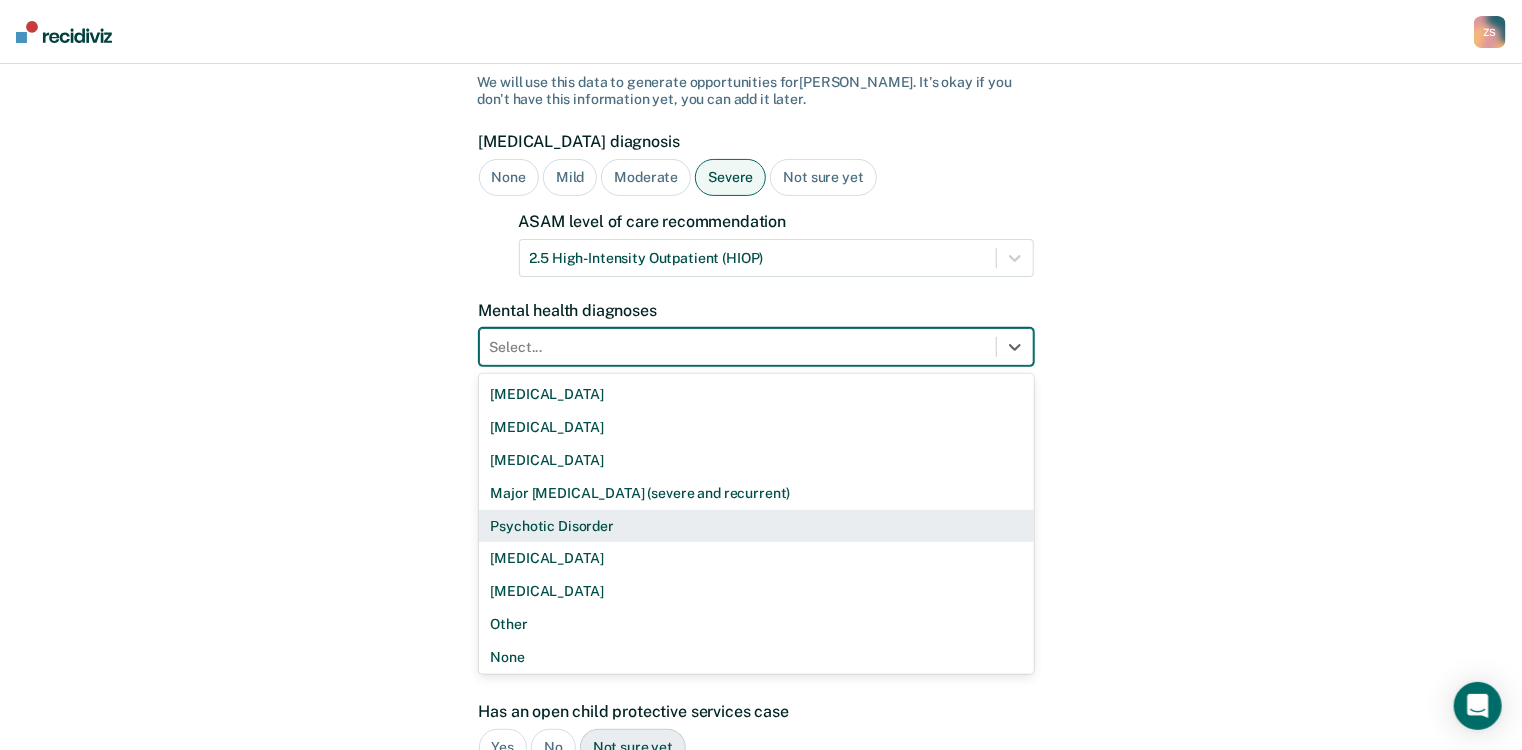scroll, scrollTop: 3, scrollLeft: 0, axis: vertical 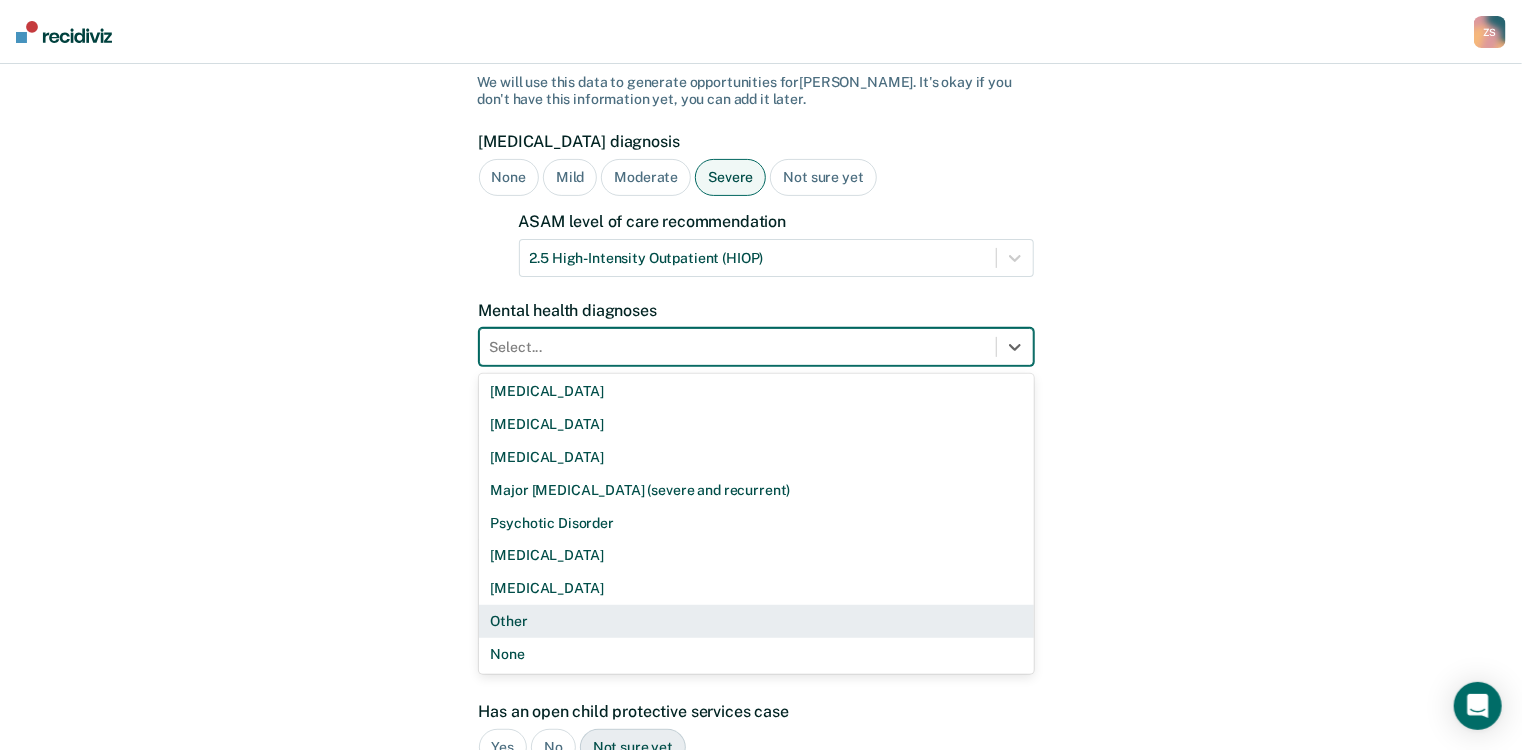click on "Other" at bounding box center [756, 621] 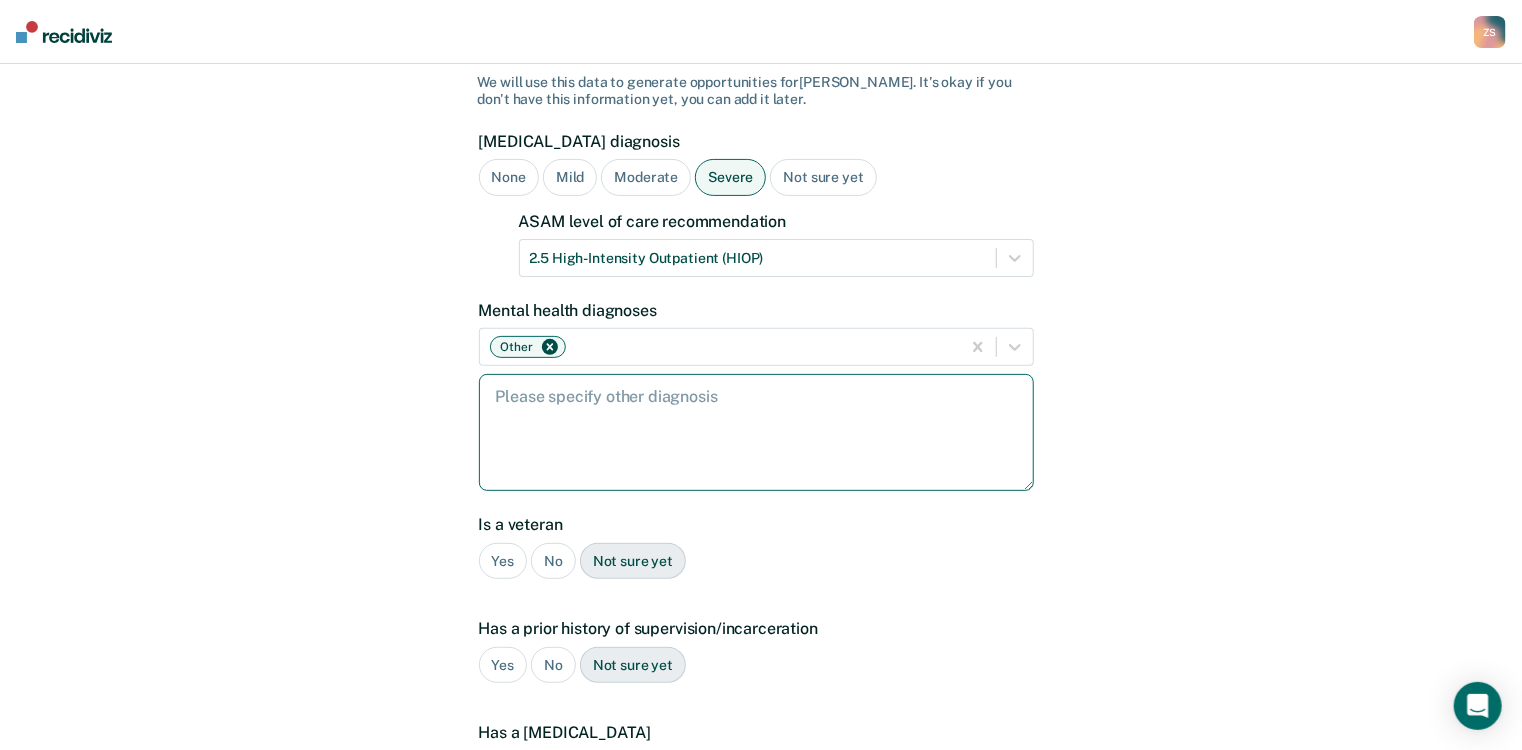 click at bounding box center [756, 432] 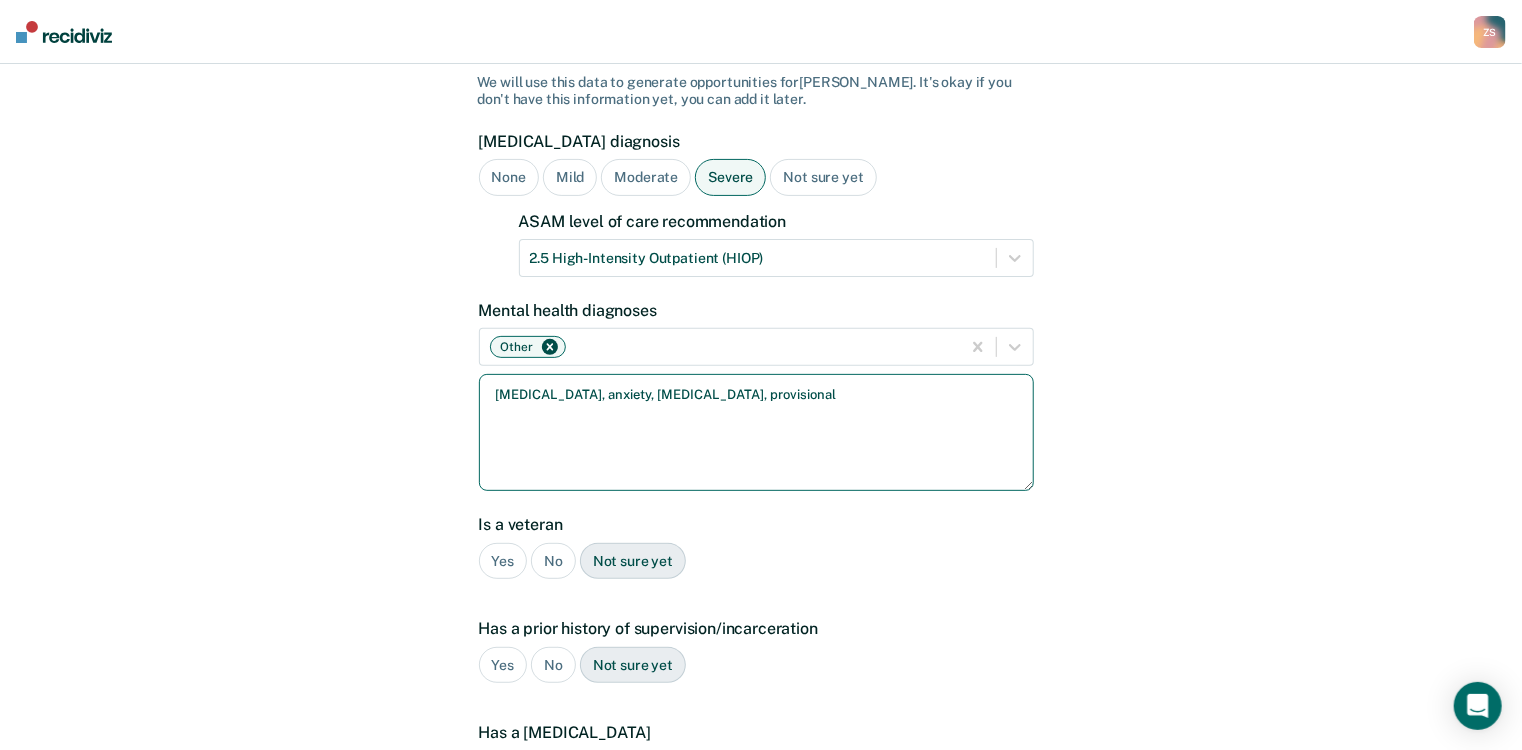 click on "PTSD, anxiety, depression, provisional" at bounding box center [756, 432] 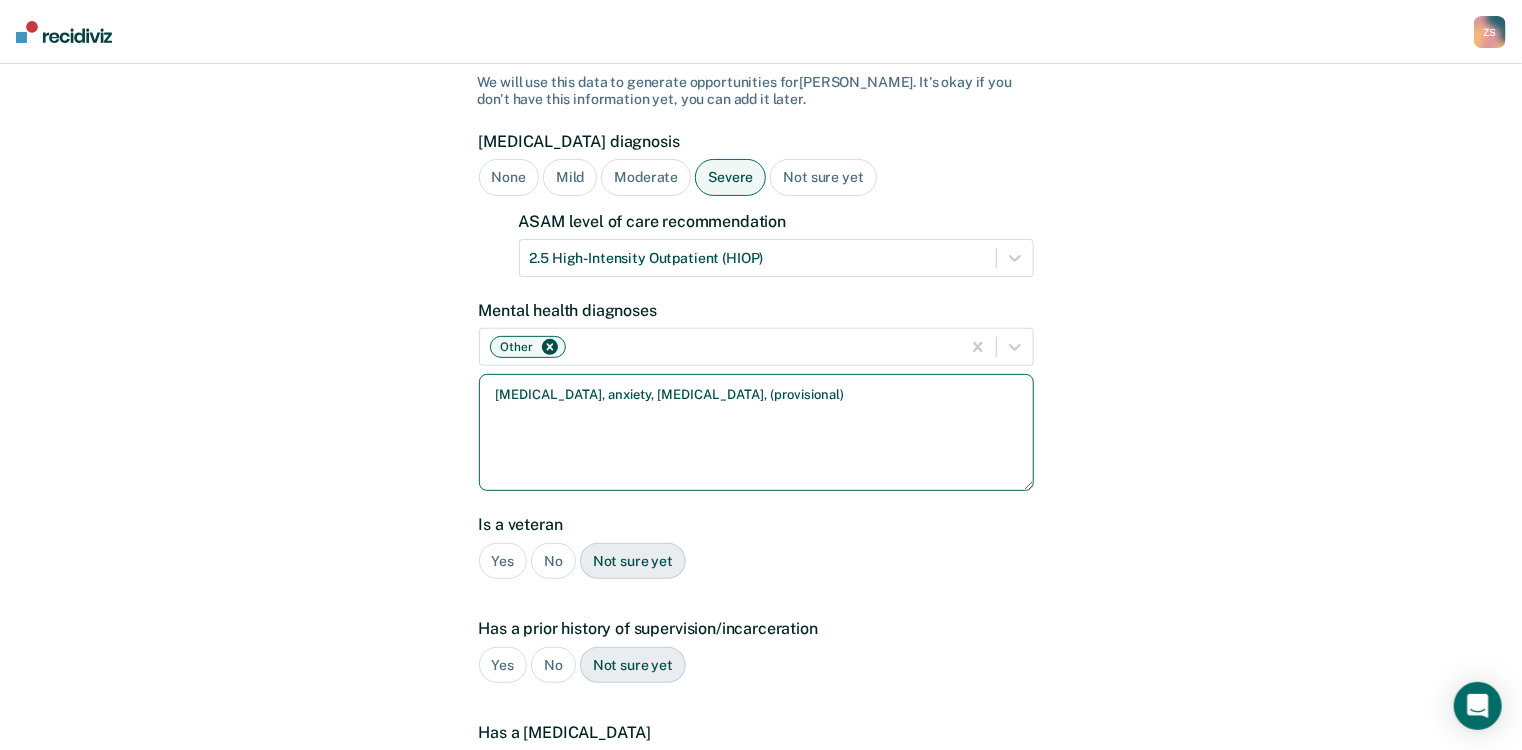 click on "PTSD, anxiety, depression, (provisional)" at bounding box center (756, 432) 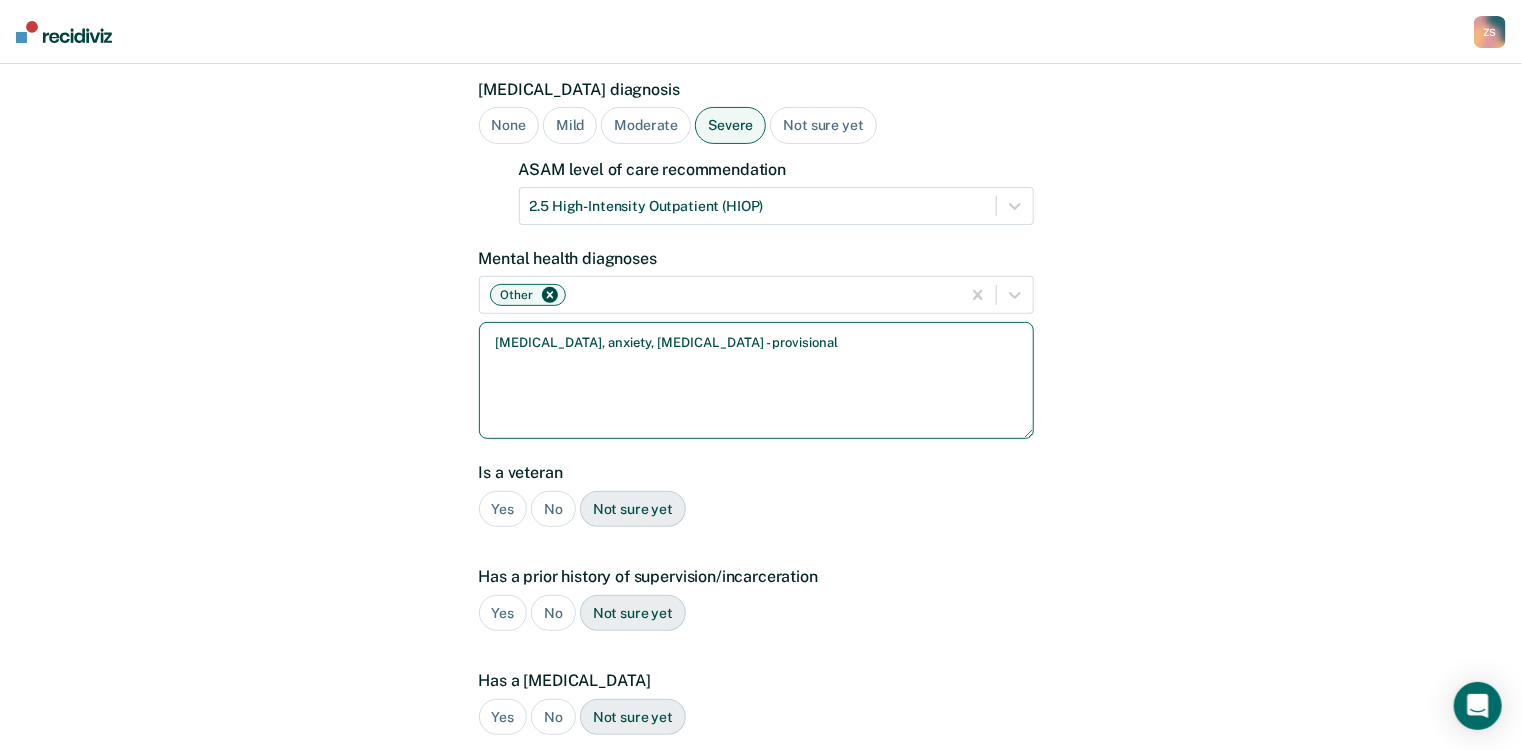 scroll, scrollTop: 240, scrollLeft: 0, axis: vertical 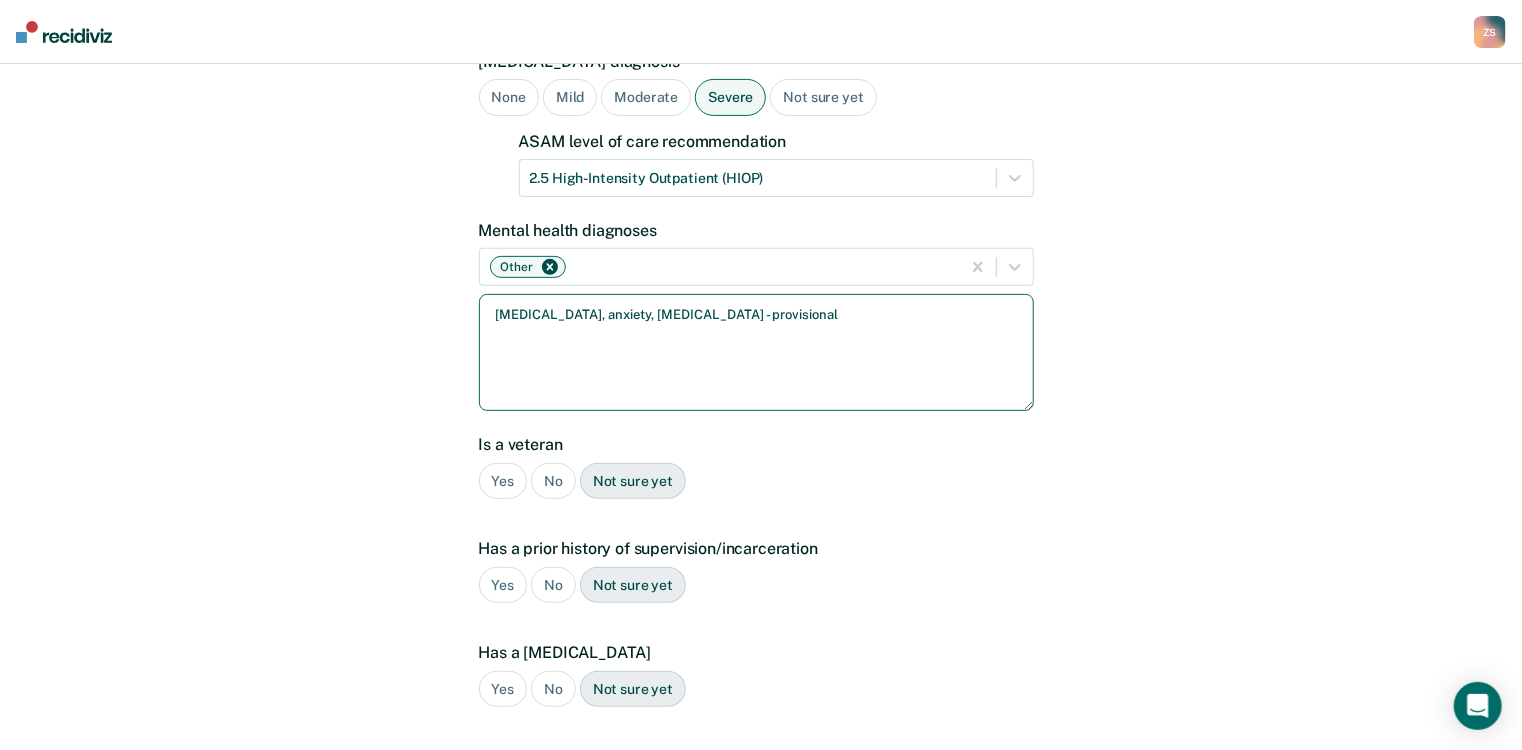 type on "PTSD, anxiety, depression - provisional" 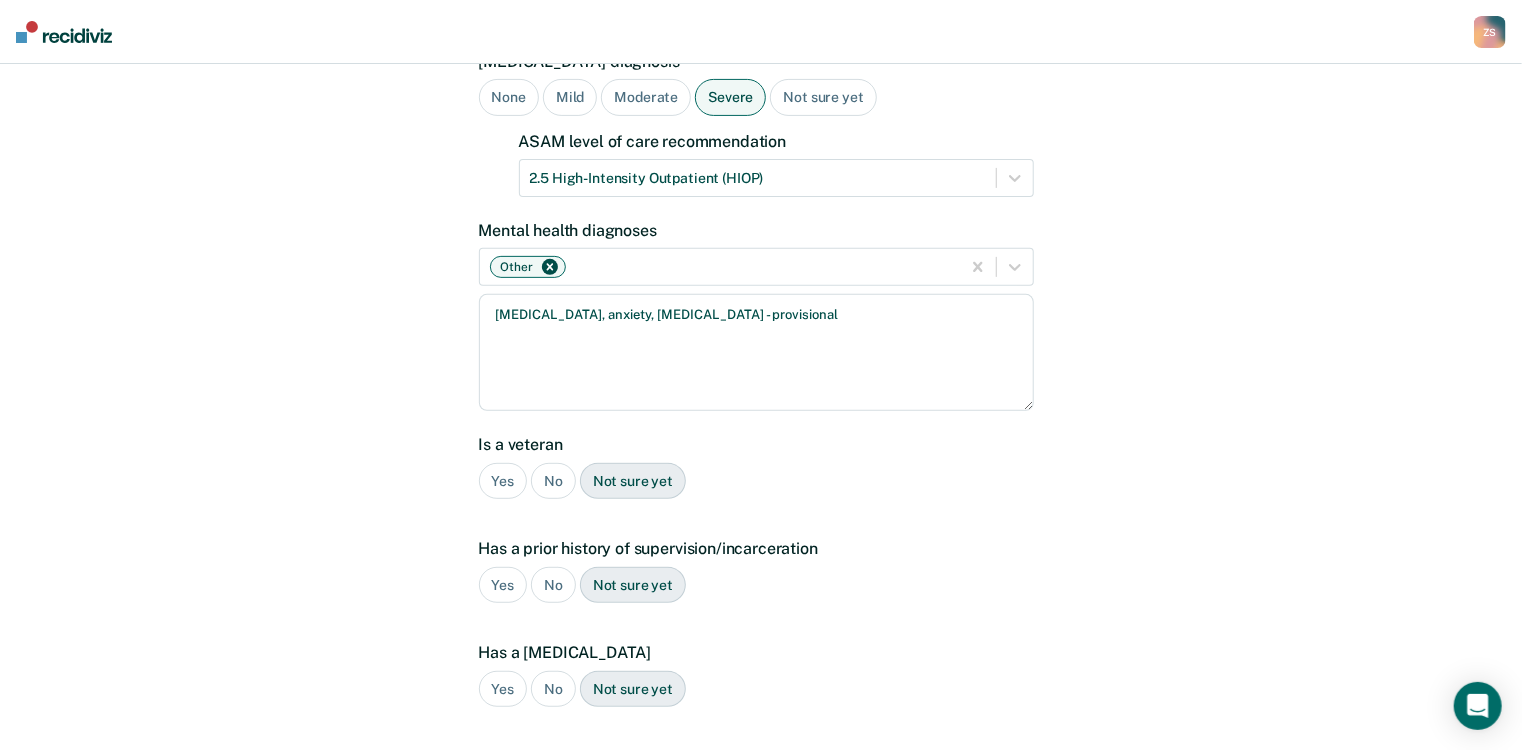 click on "No" at bounding box center (553, 481) 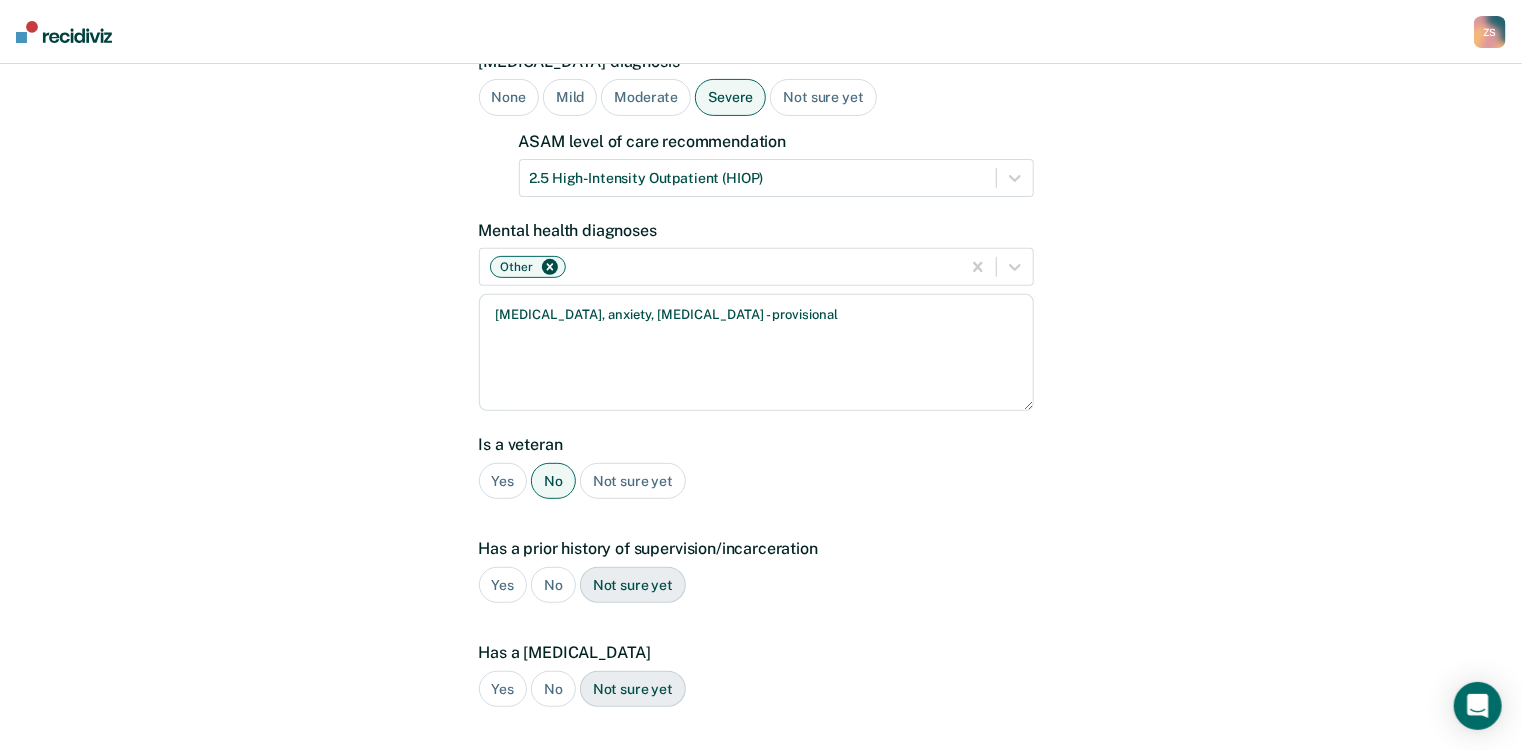 scroll, scrollTop: 400, scrollLeft: 0, axis: vertical 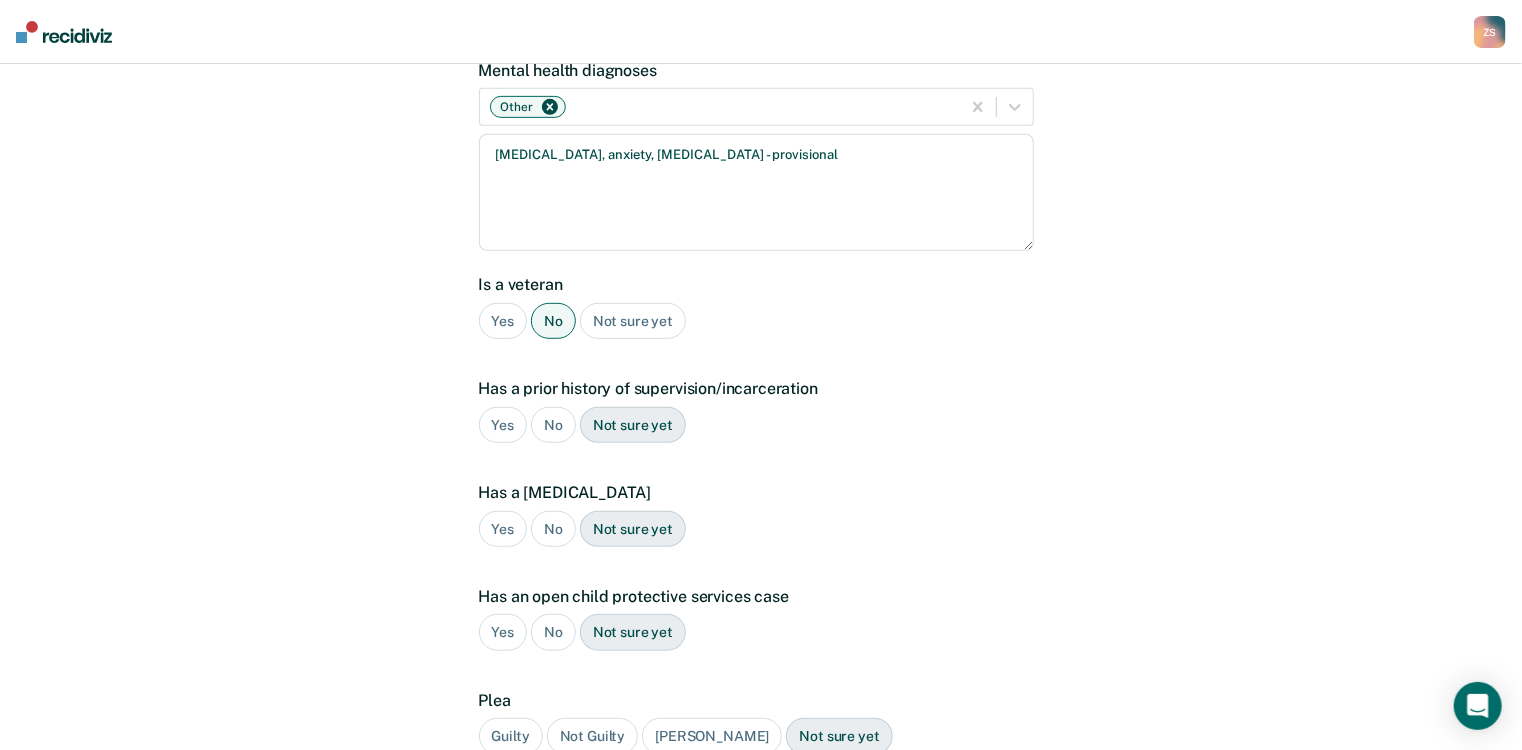 click on "Yes" at bounding box center [503, 425] 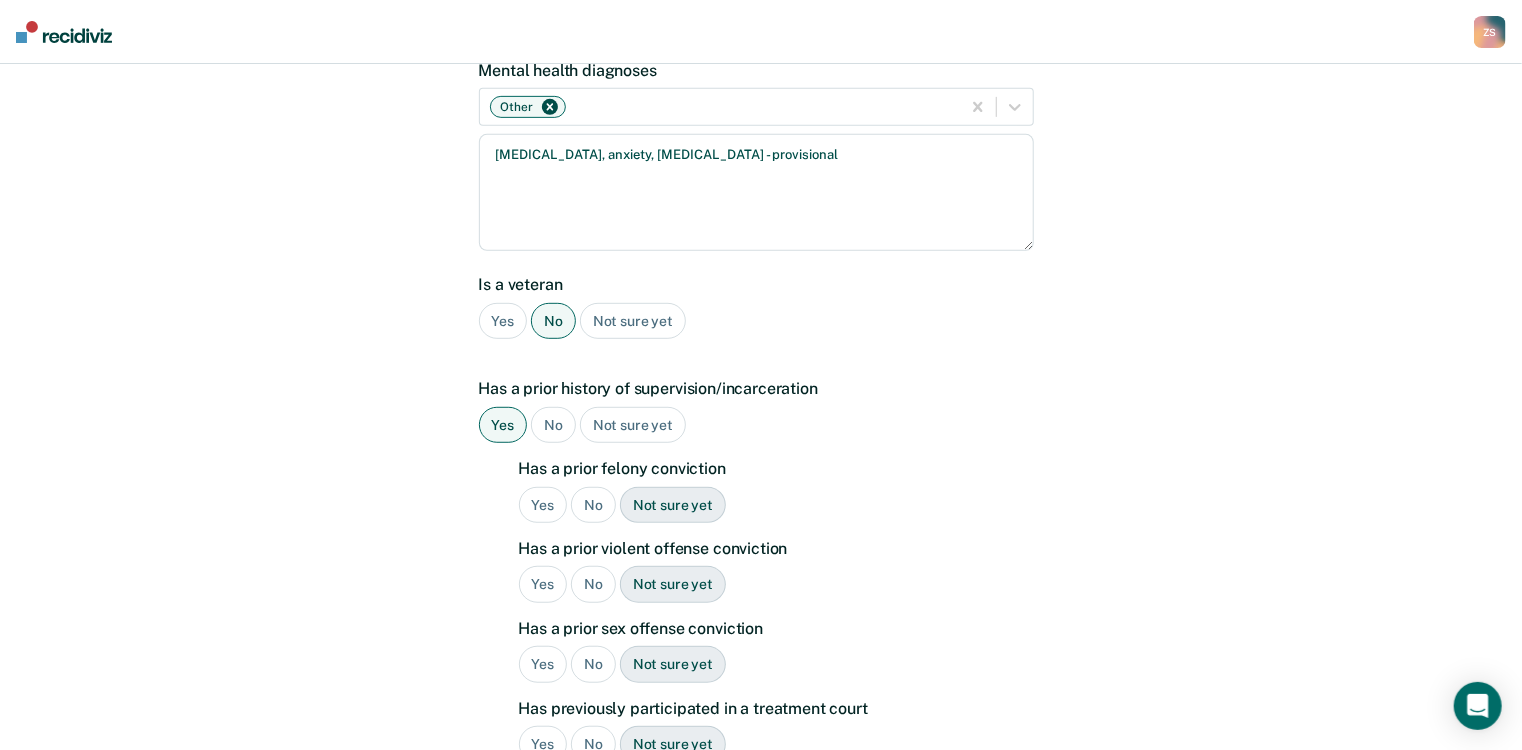 click on "Yes" at bounding box center (543, 505) 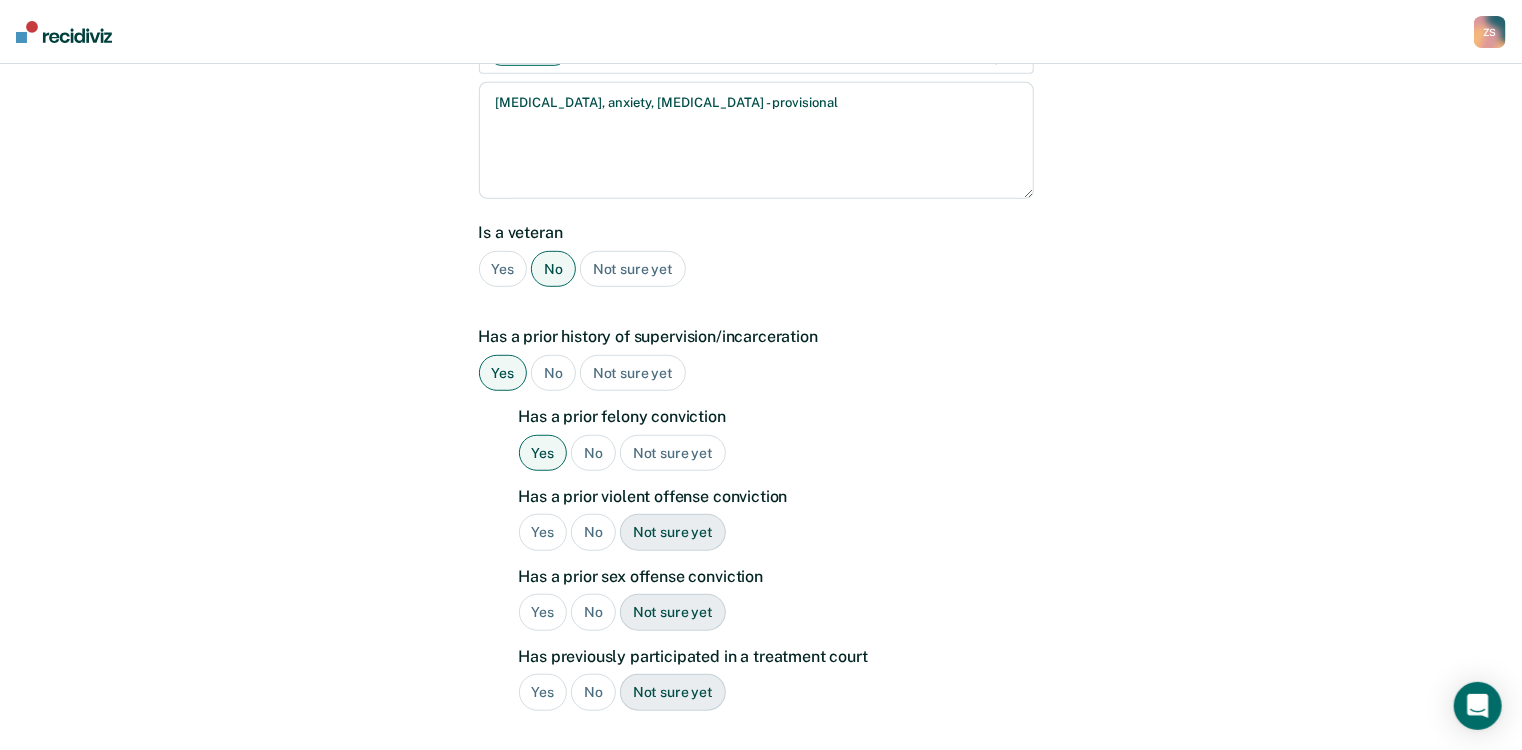 scroll, scrollTop: 480, scrollLeft: 0, axis: vertical 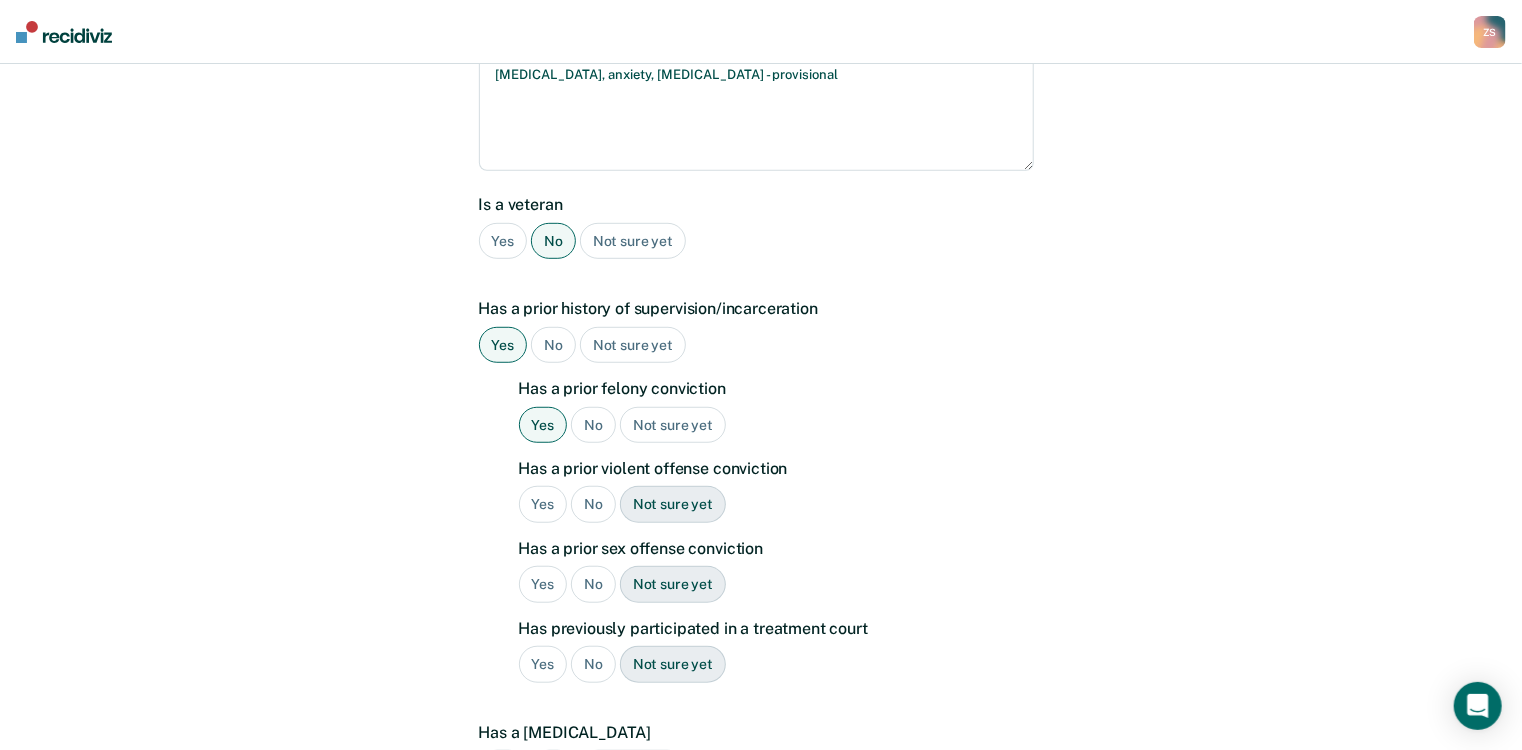 click on "Yes" at bounding box center [543, 504] 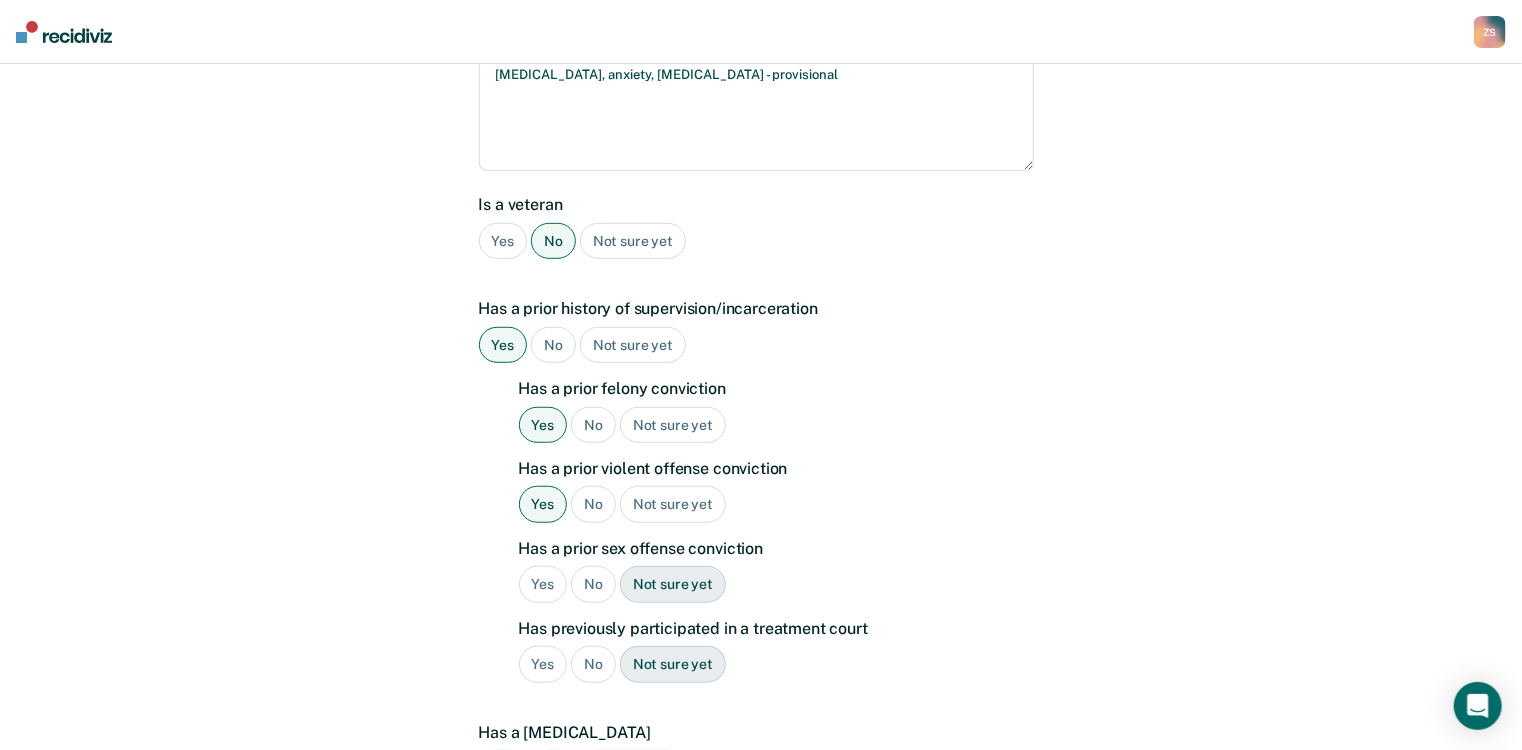 click on "No" at bounding box center [593, 584] 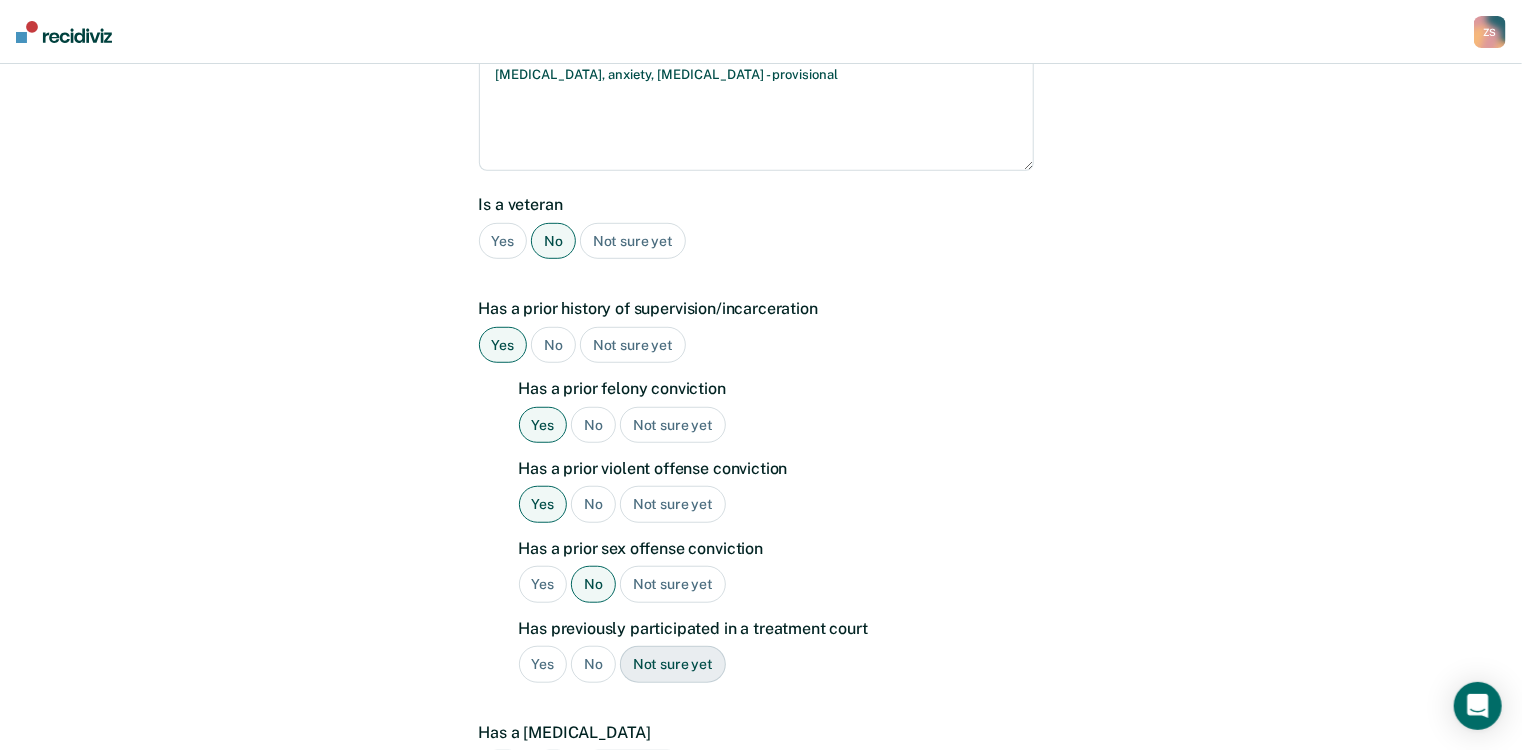 click on "No" at bounding box center [593, 664] 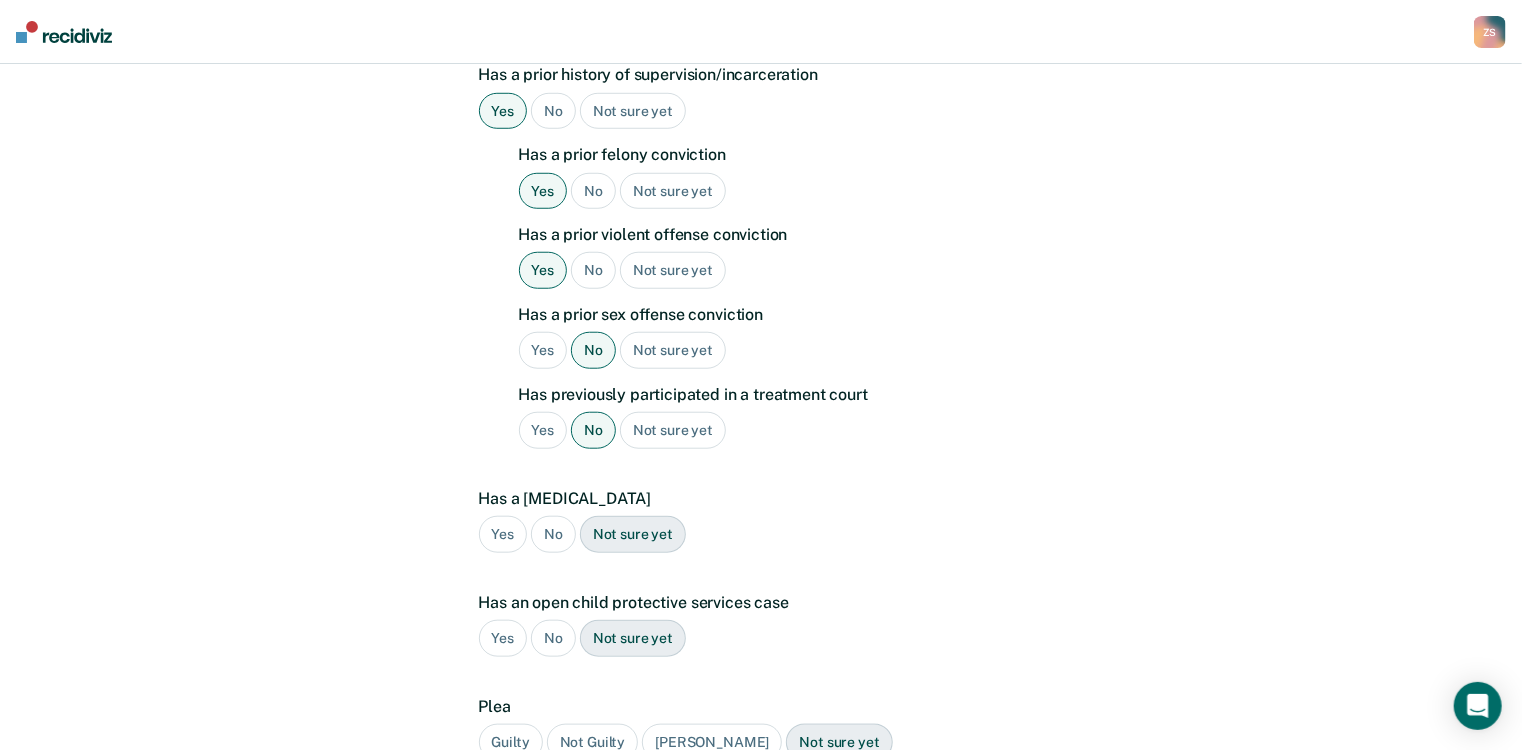 scroll, scrollTop: 720, scrollLeft: 0, axis: vertical 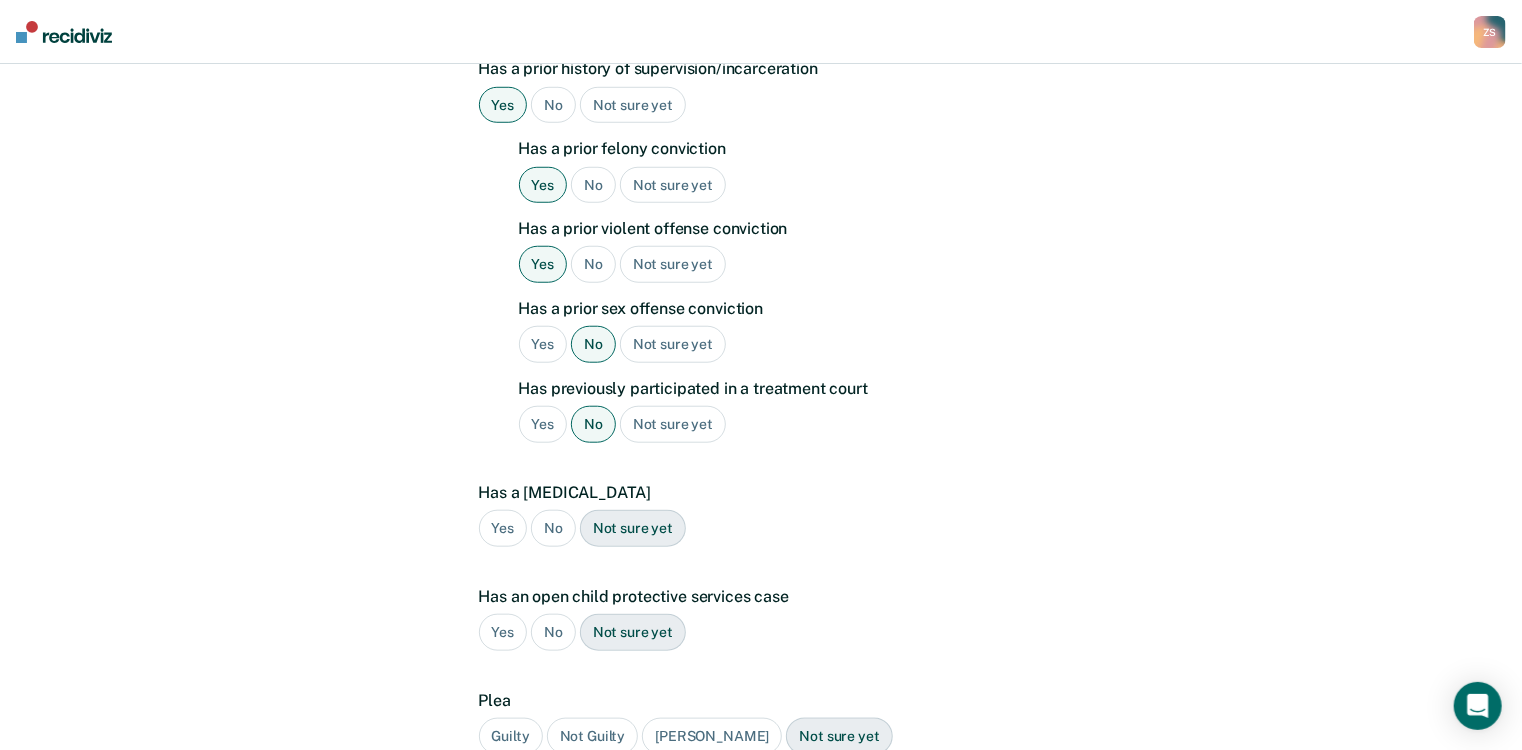 click on "No" at bounding box center (553, 528) 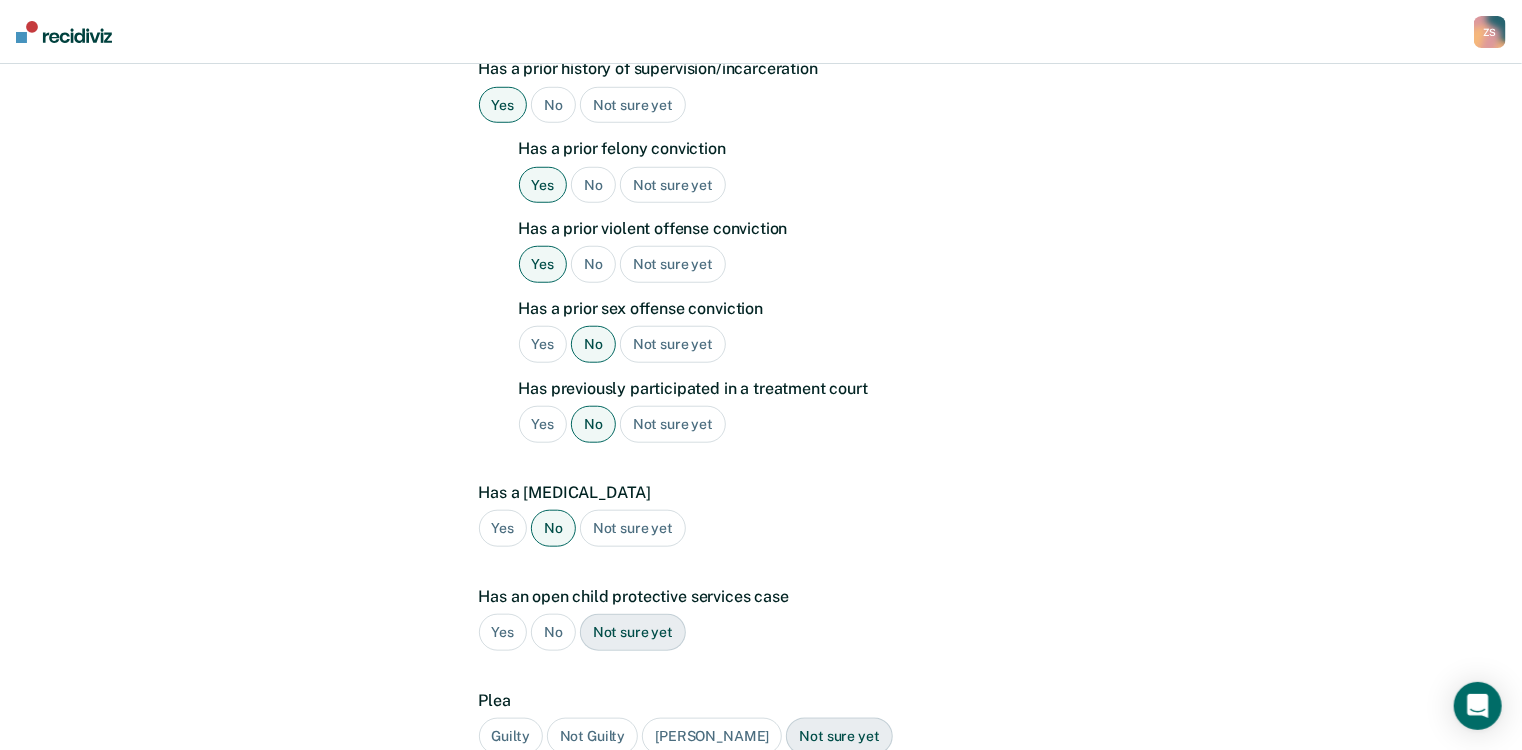 click on "No" at bounding box center (553, 632) 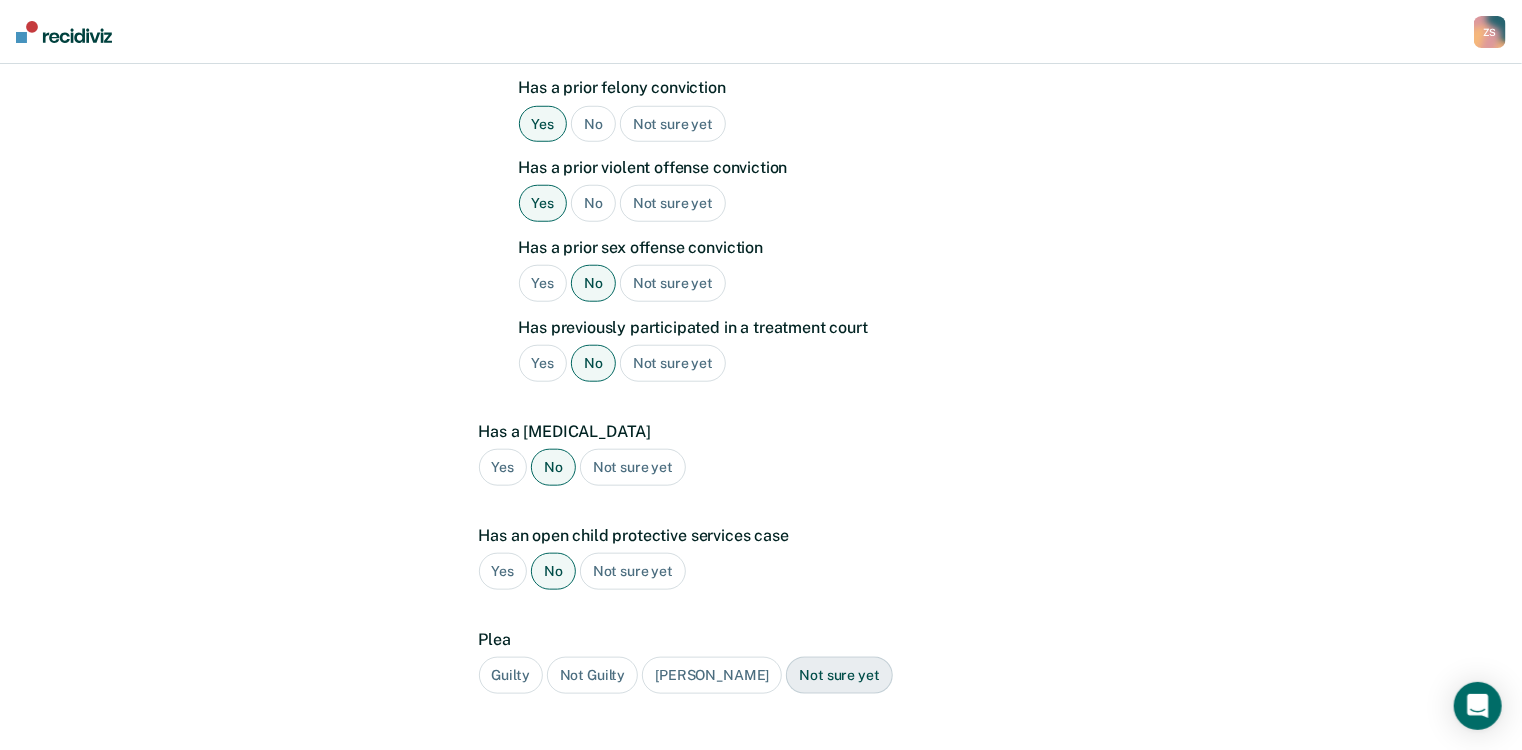 scroll, scrollTop: 876, scrollLeft: 0, axis: vertical 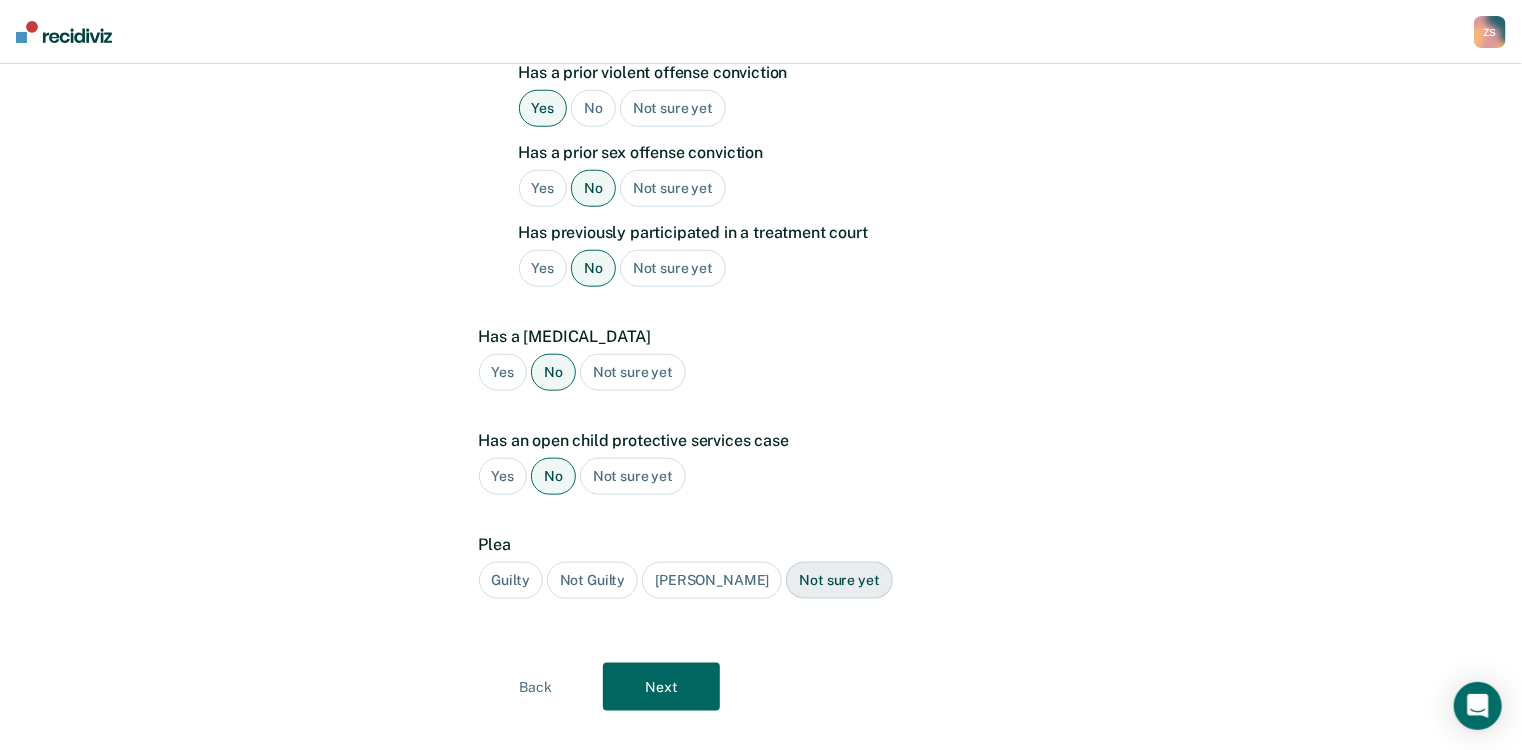 click on "Guilty" at bounding box center [511, 580] 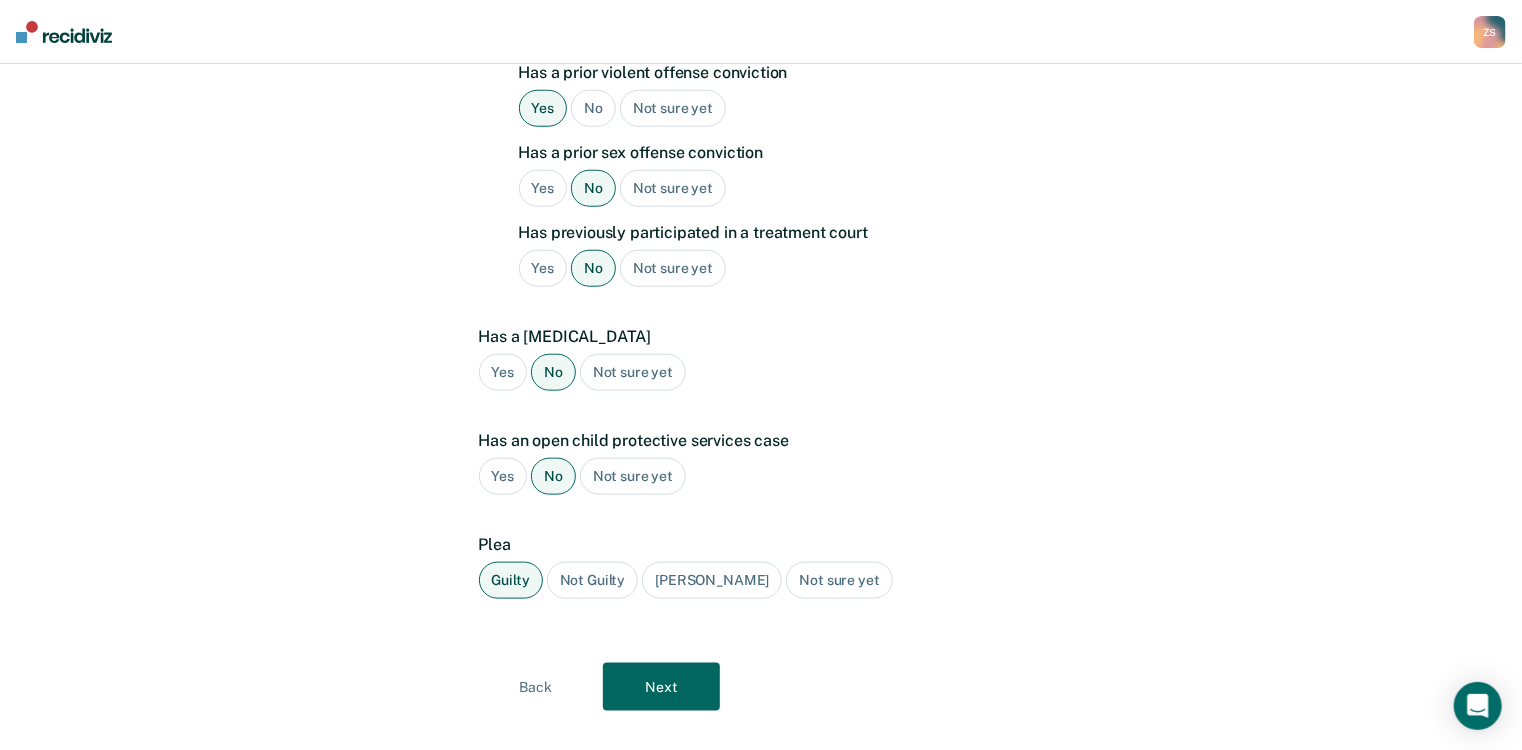 click on "Next" at bounding box center [661, 687] 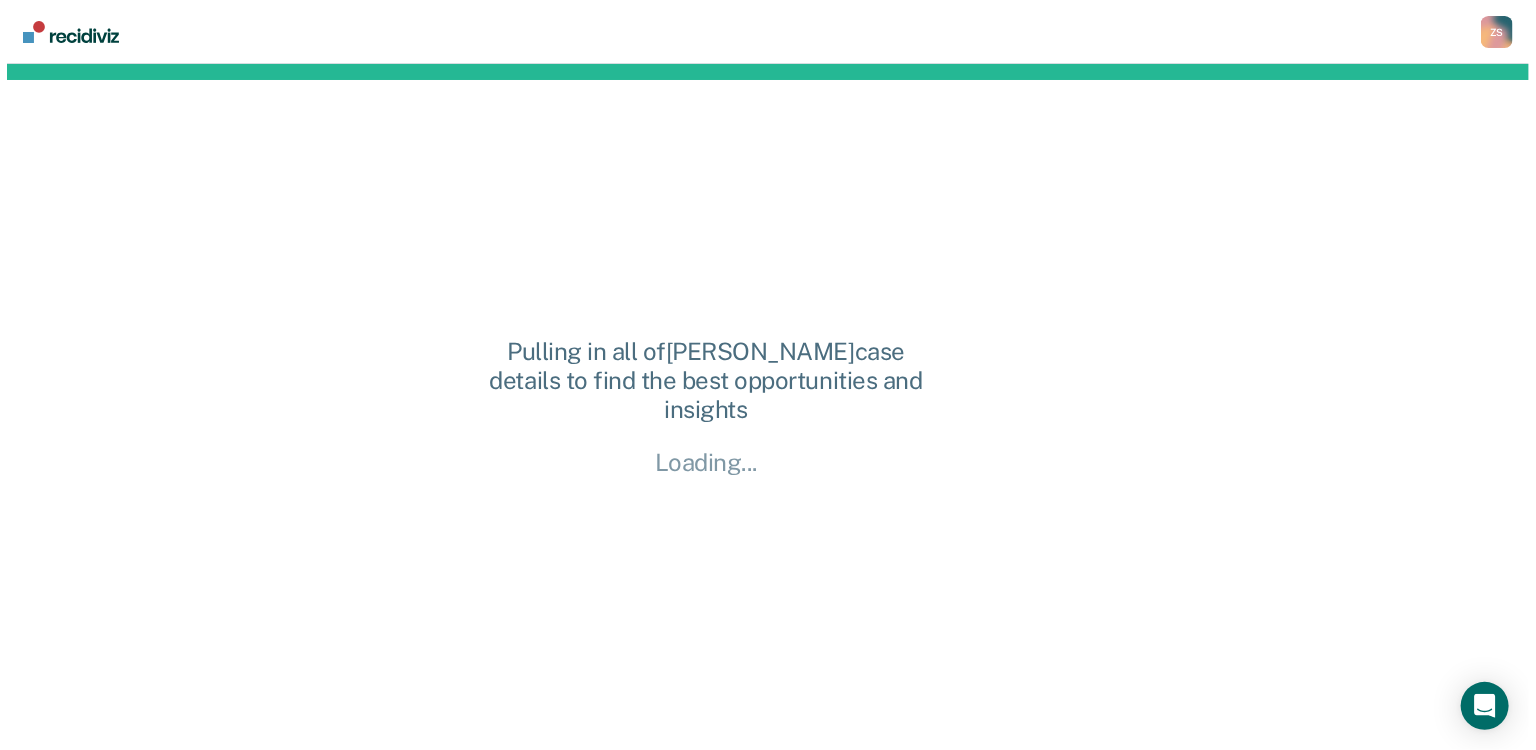 scroll, scrollTop: 0, scrollLeft: 0, axis: both 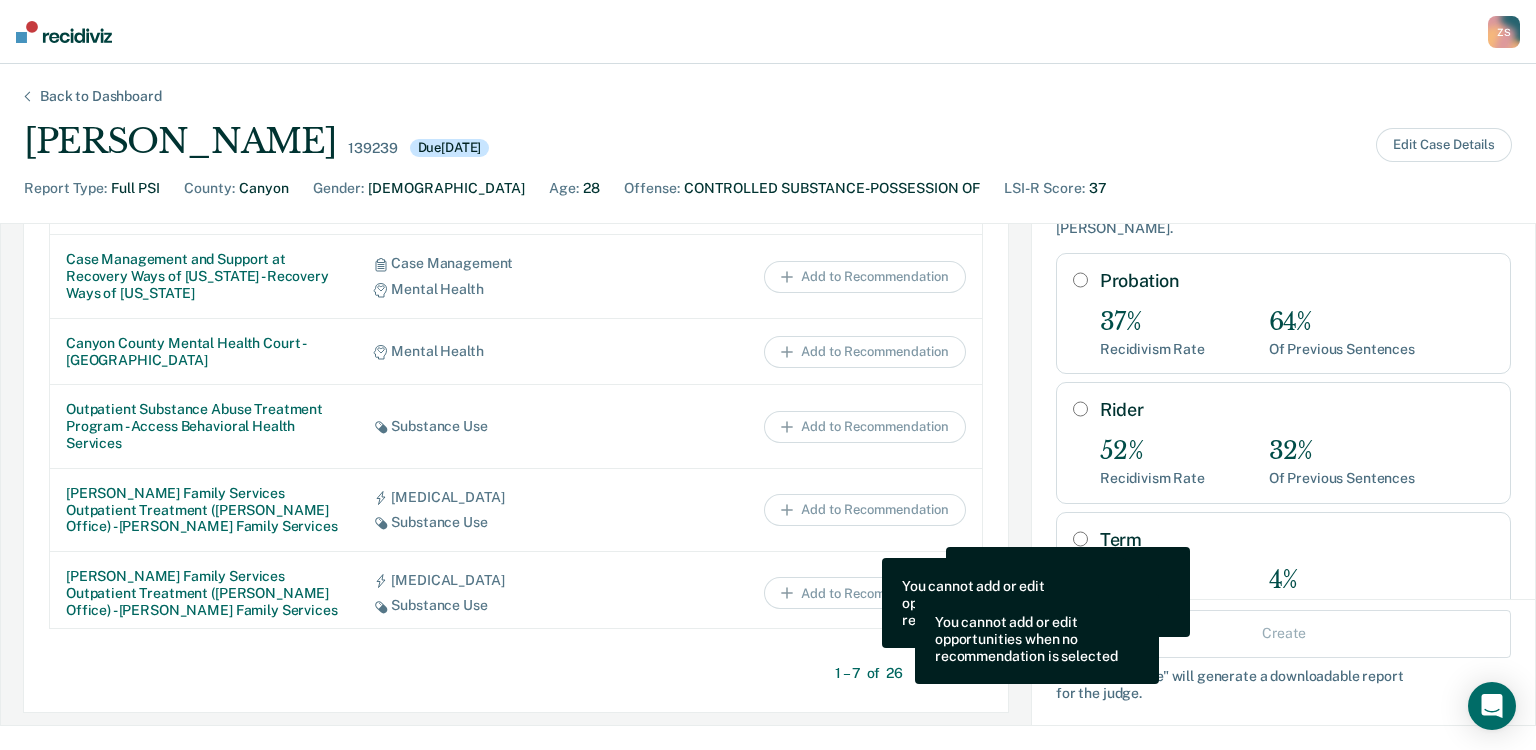 click on "Rider" at bounding box center (1080, 409) 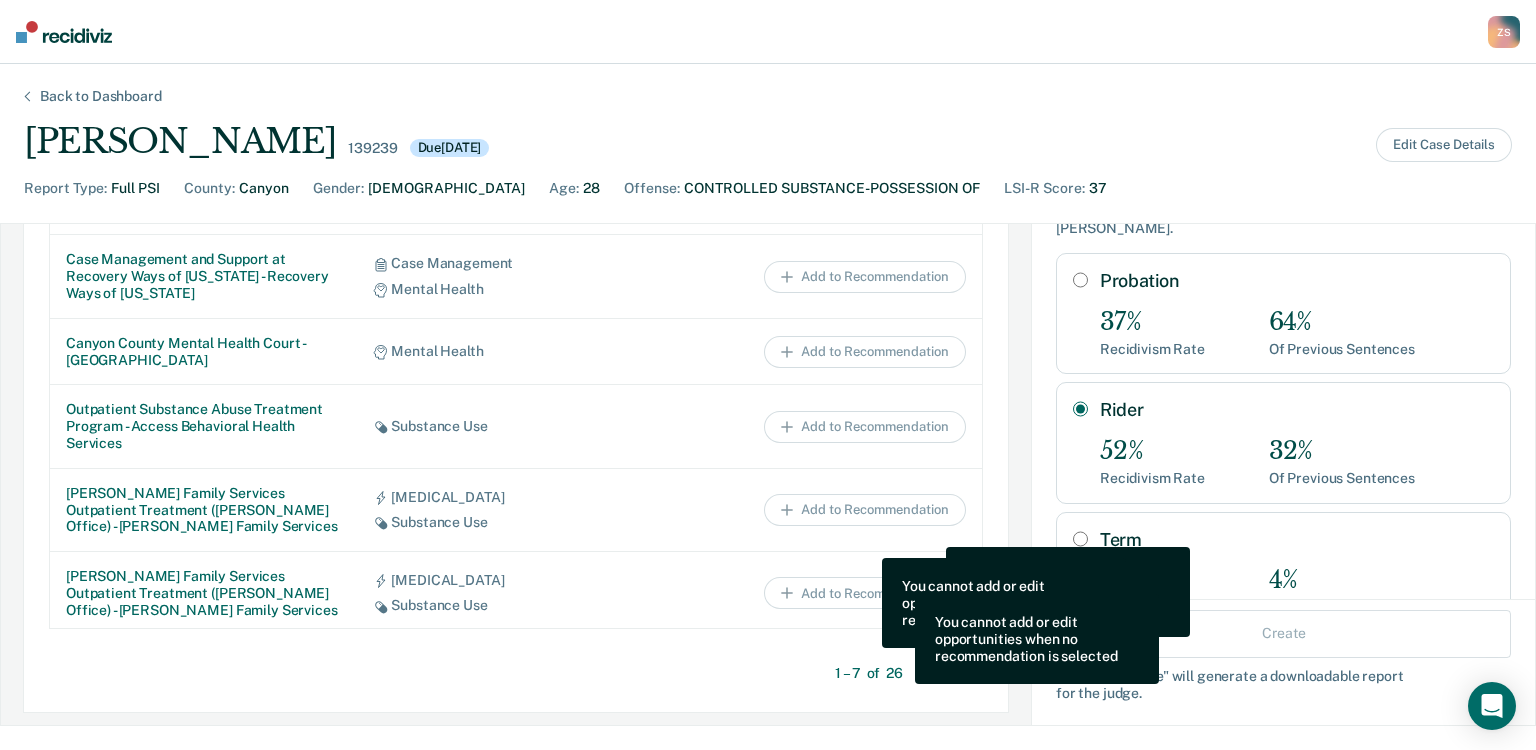 radio on "true" 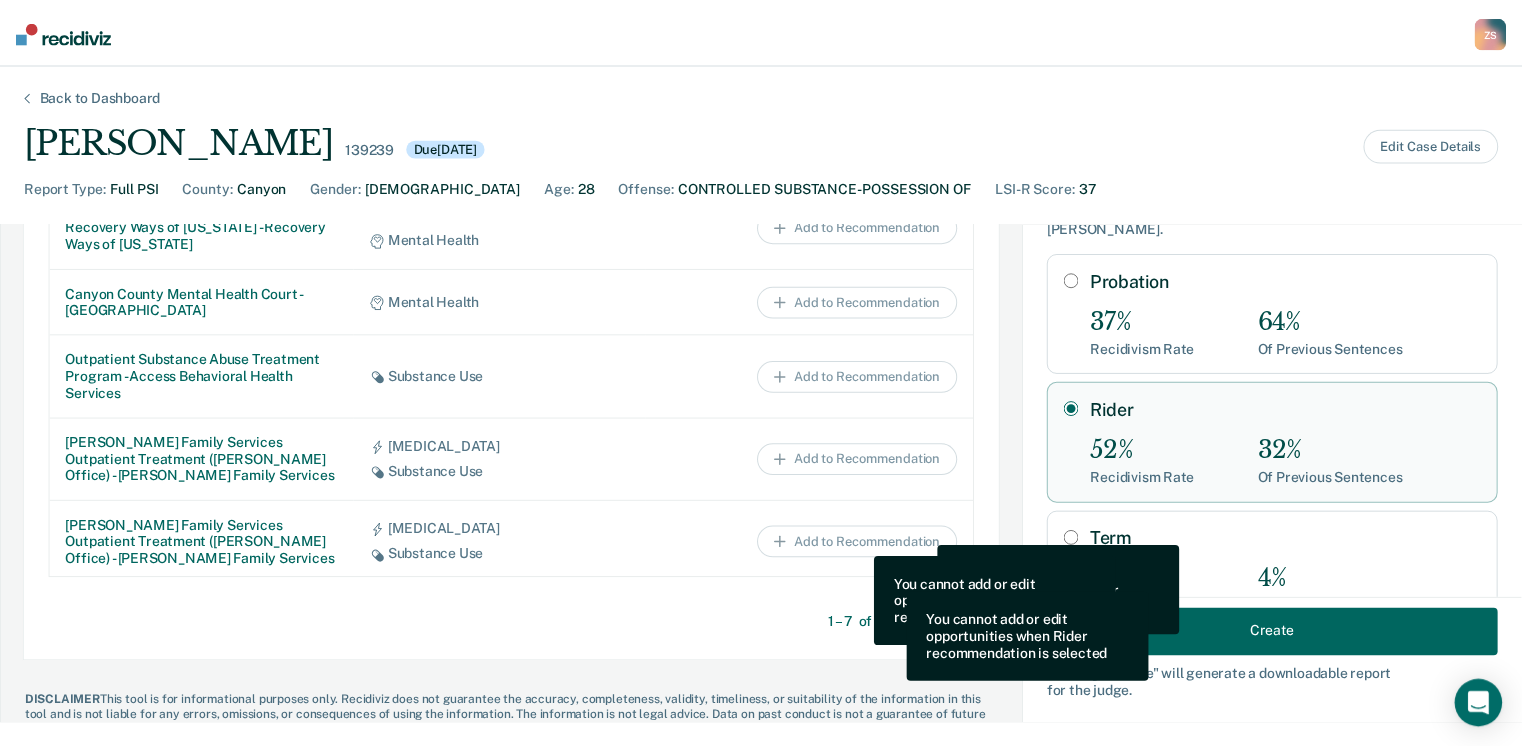 scroll, scrollTop: 1213, scrollLeft: 0, axis: vertical 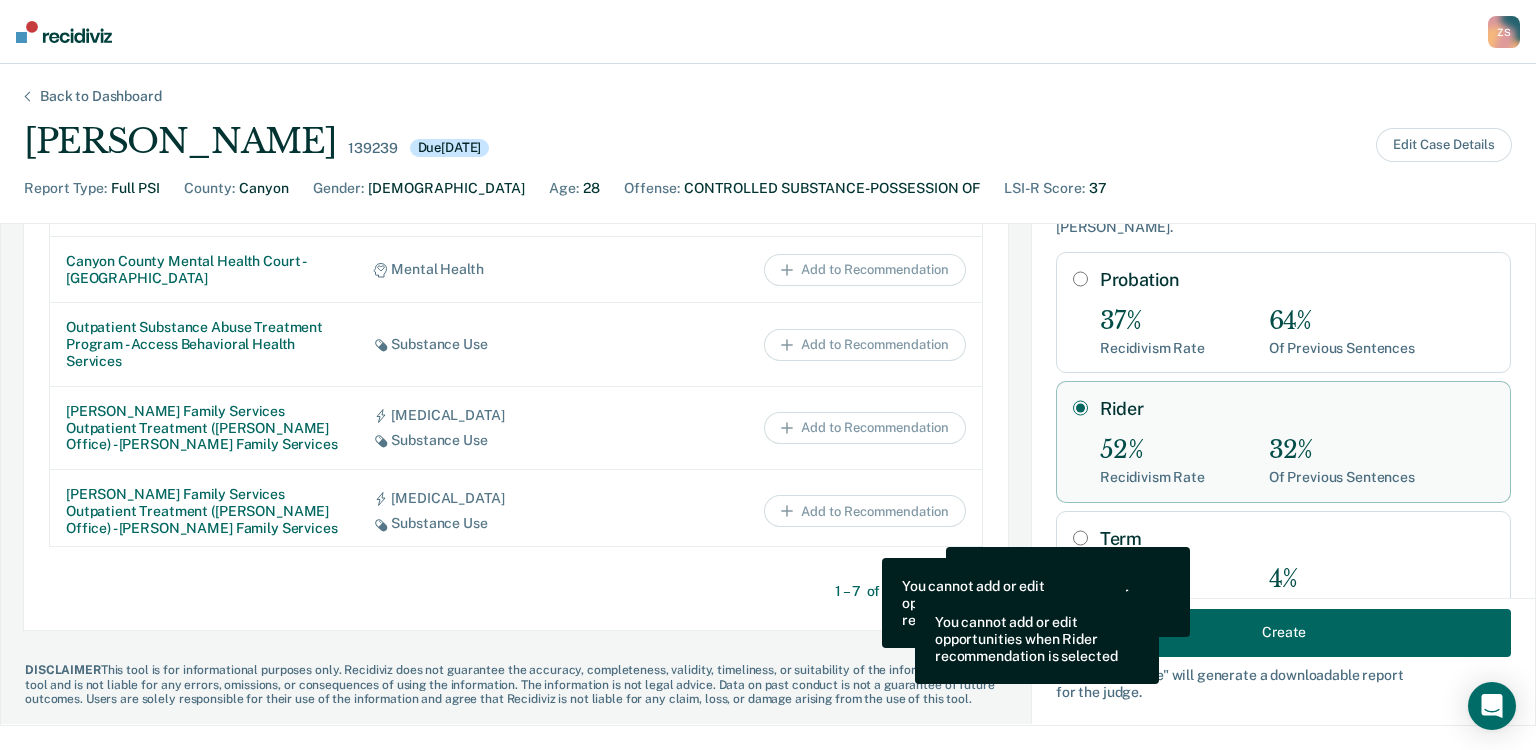 click on "Create" at bounding box center [1283, 633] 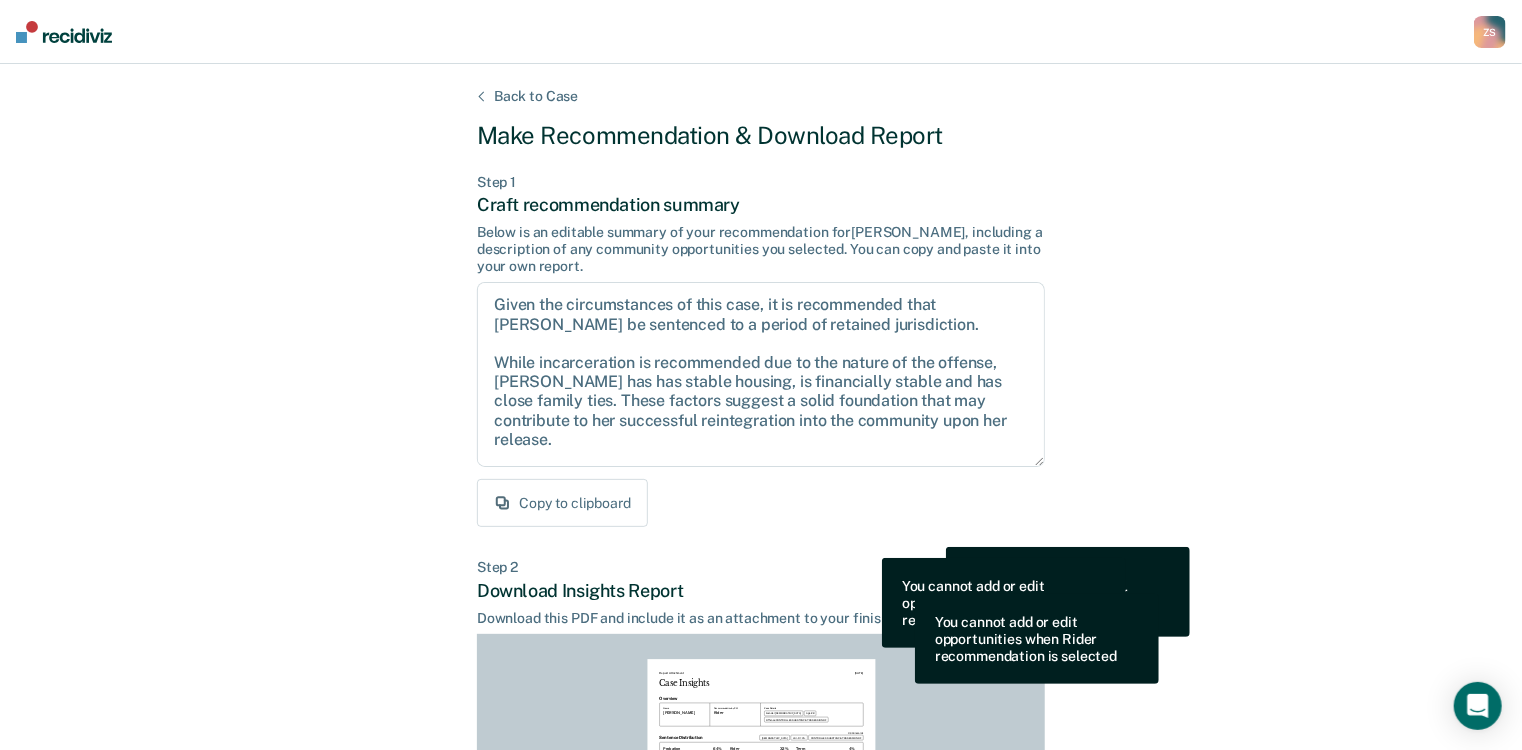 click on "Back to Case Make Recommendation & Download Report Step 1 Craft recommendation summary Below is an editable summary of your recommendation for  Denesha , including a description of any community opportunities you selected. You can copy and paste it into your own report. Given the circumstances of this case, it is recommended that Ms. Mcglothen be sentenced to a period of retained jurisdiction.
While incarceration is recommended due to the nature of the offense, Ms. Mcglothen has has stable housing, is financially stable and has close family ties. These factors suggest a solid foundation that may contribute to her successful reintegration into the community upon her release.
During this time, it is further recommended that a comprehensive plan be developed to address her education, mental health and substance use needs. It is hoped that, with this structure and support, Ms. Mcglothen will make the changes necessary to build a more stable and productive future.  Copy to clipboard Step 2 Report Attachment Name" at bounding box center (761, 602) 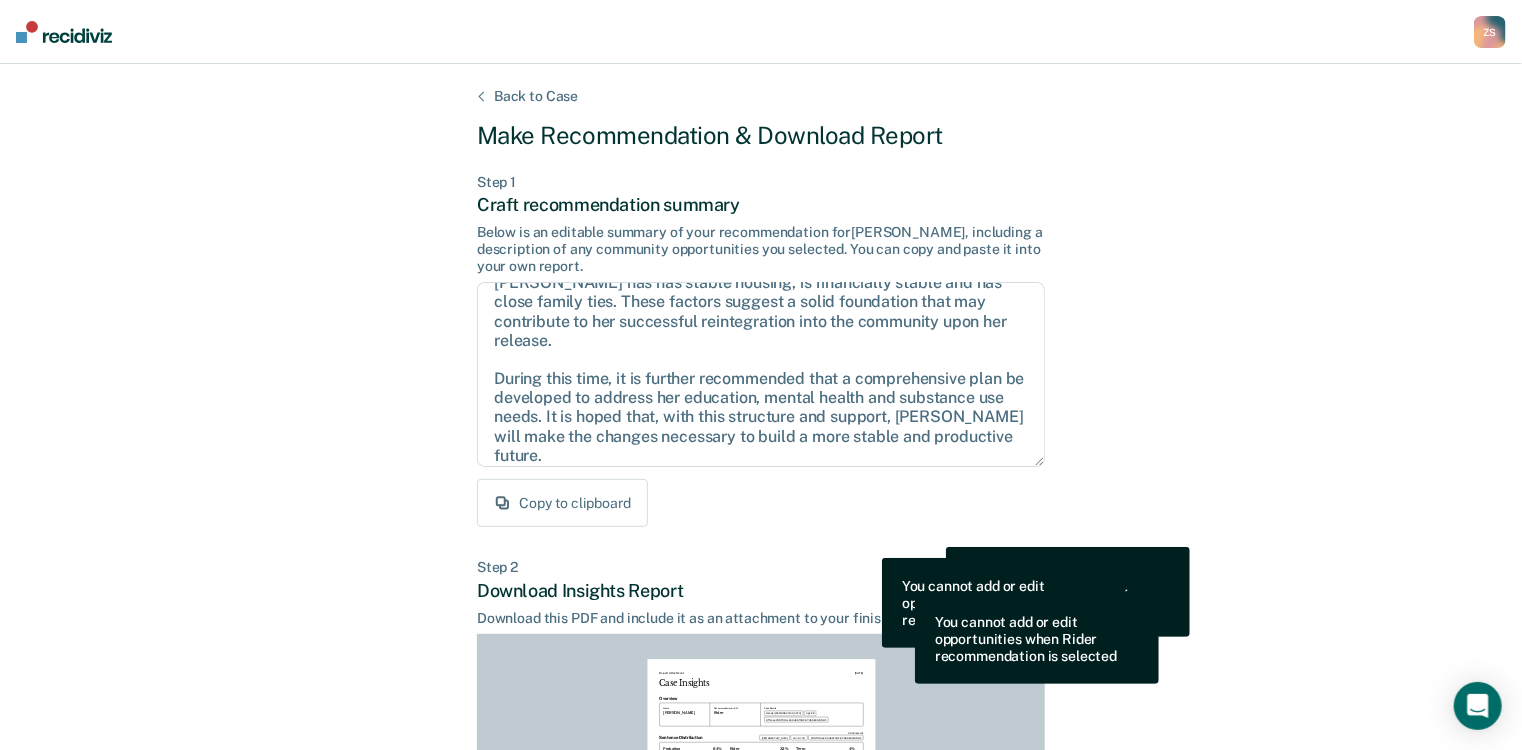 scroll, scrollTop: 109, scrollLeft: 0, axis: vertical 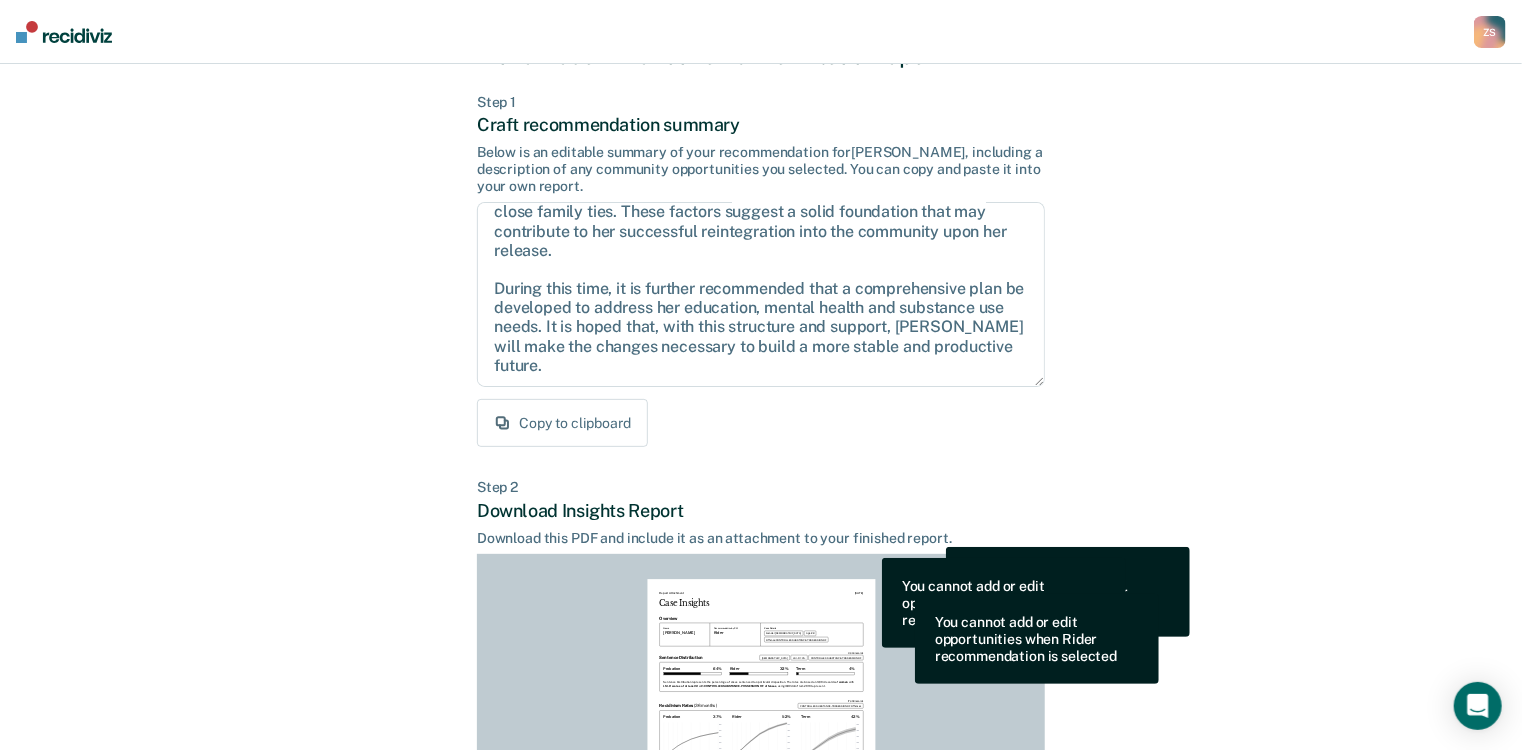 click on "Copy to clipboard" at bounding box center [562, 423] 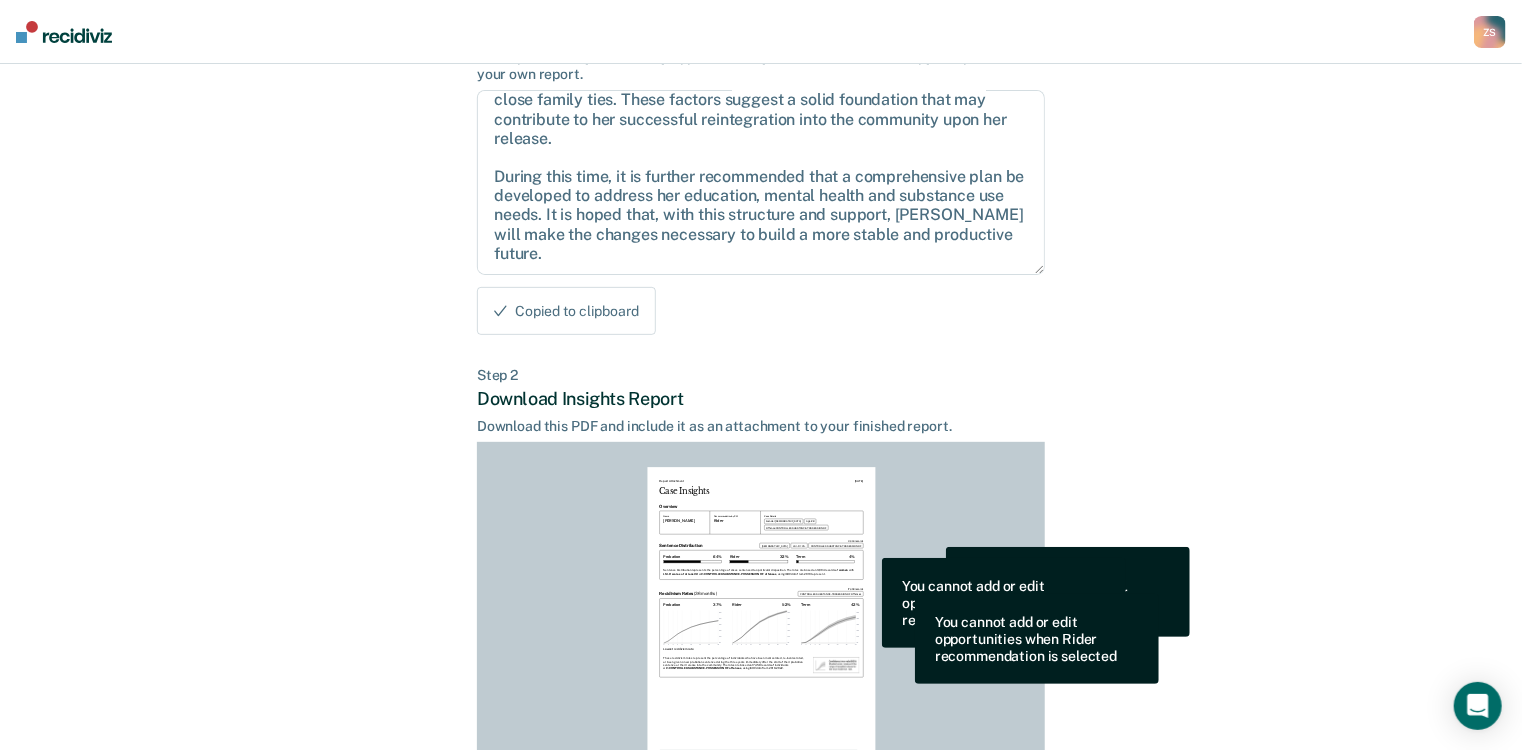 scroll, scrollTop: 390, scrollLeft: 0, axis: vertical 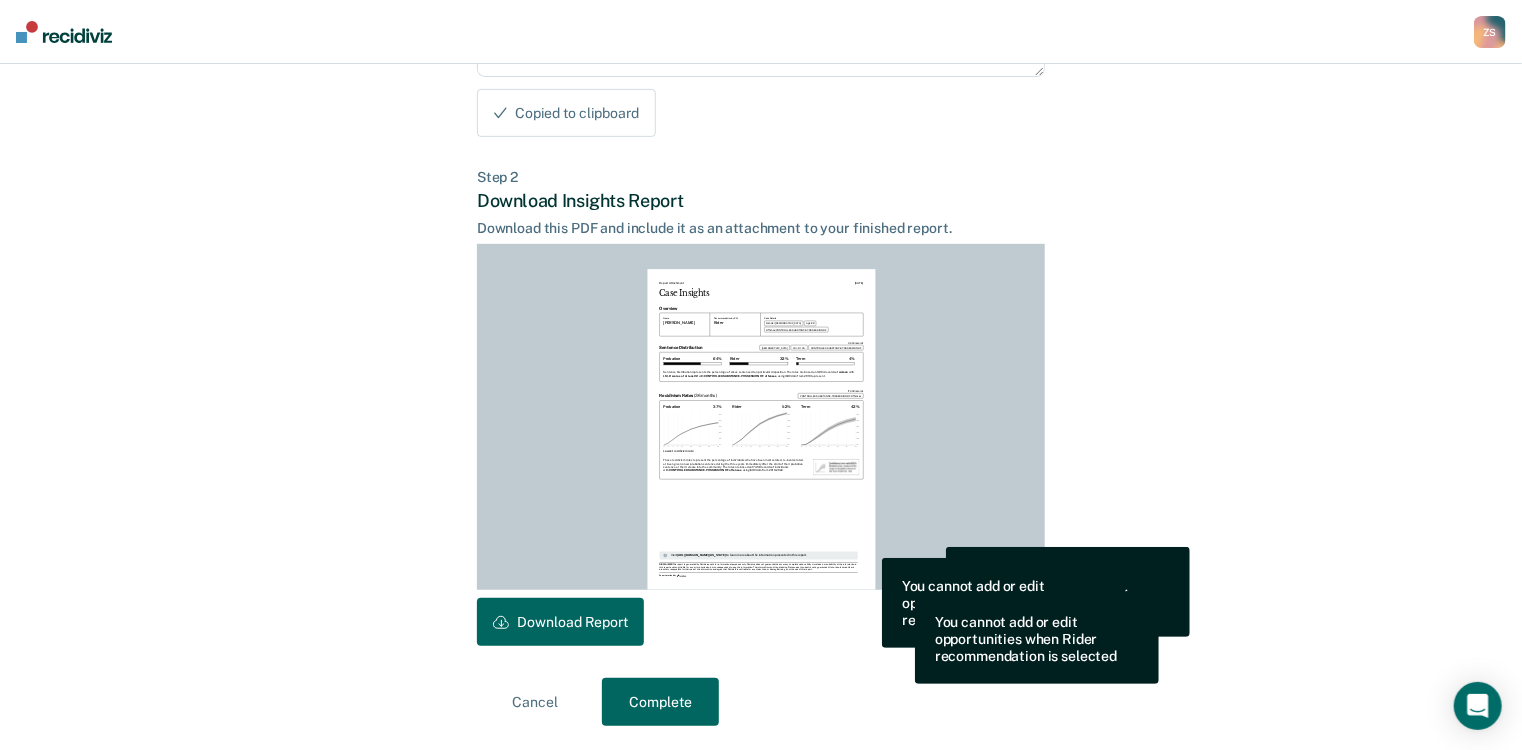 click on "Download Report" at bounding box center [560, 622] 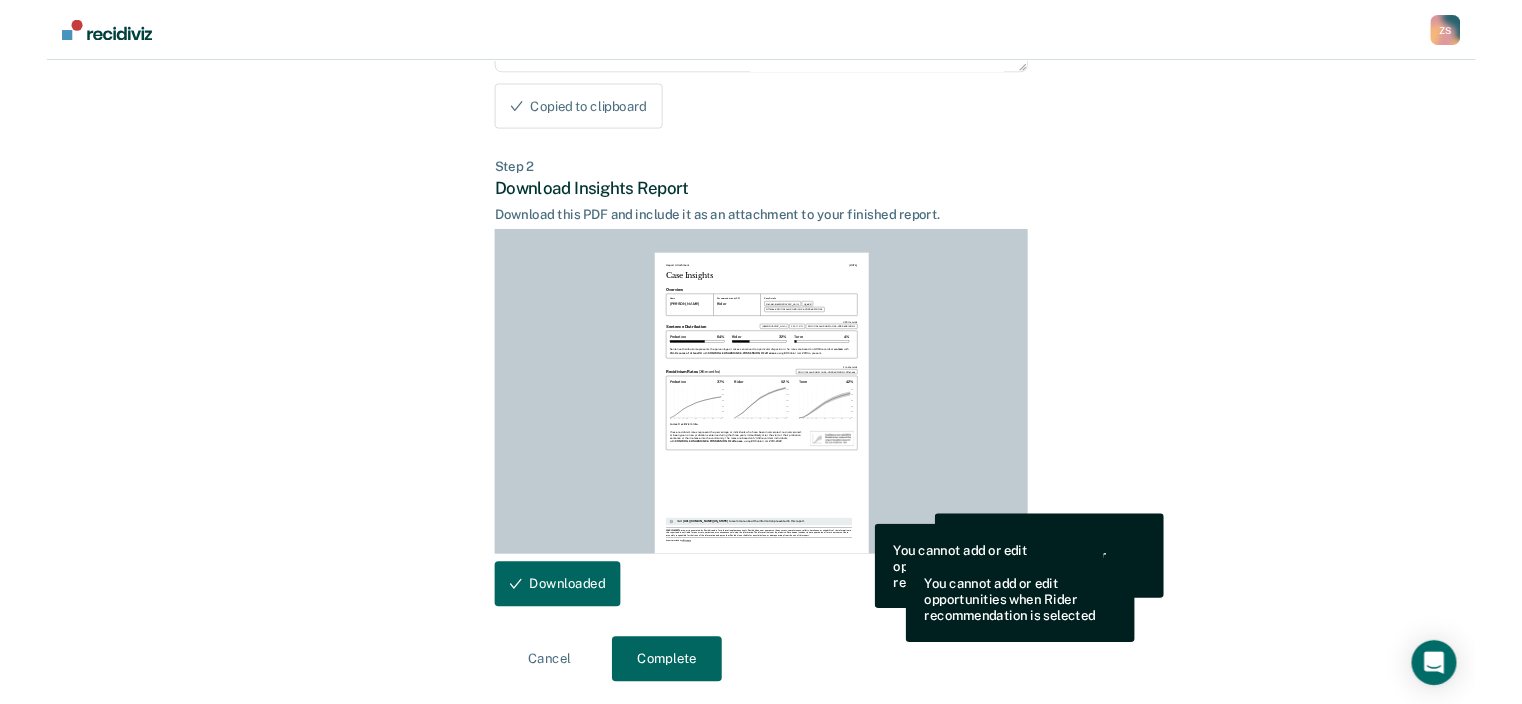 scroll, scrollTop: 0, scrollLeft: 0, axis: both 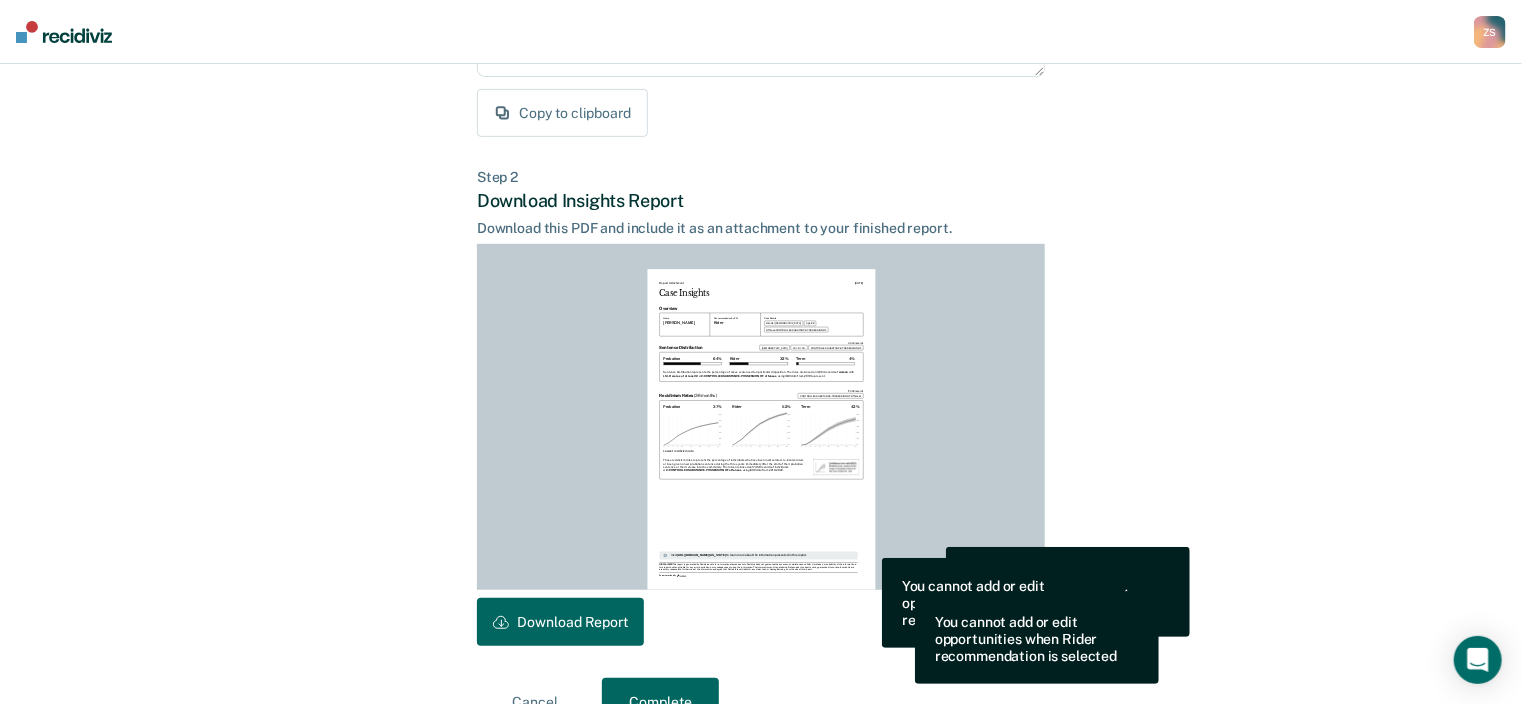click on "Z S" at bounding box center [1490, 32] 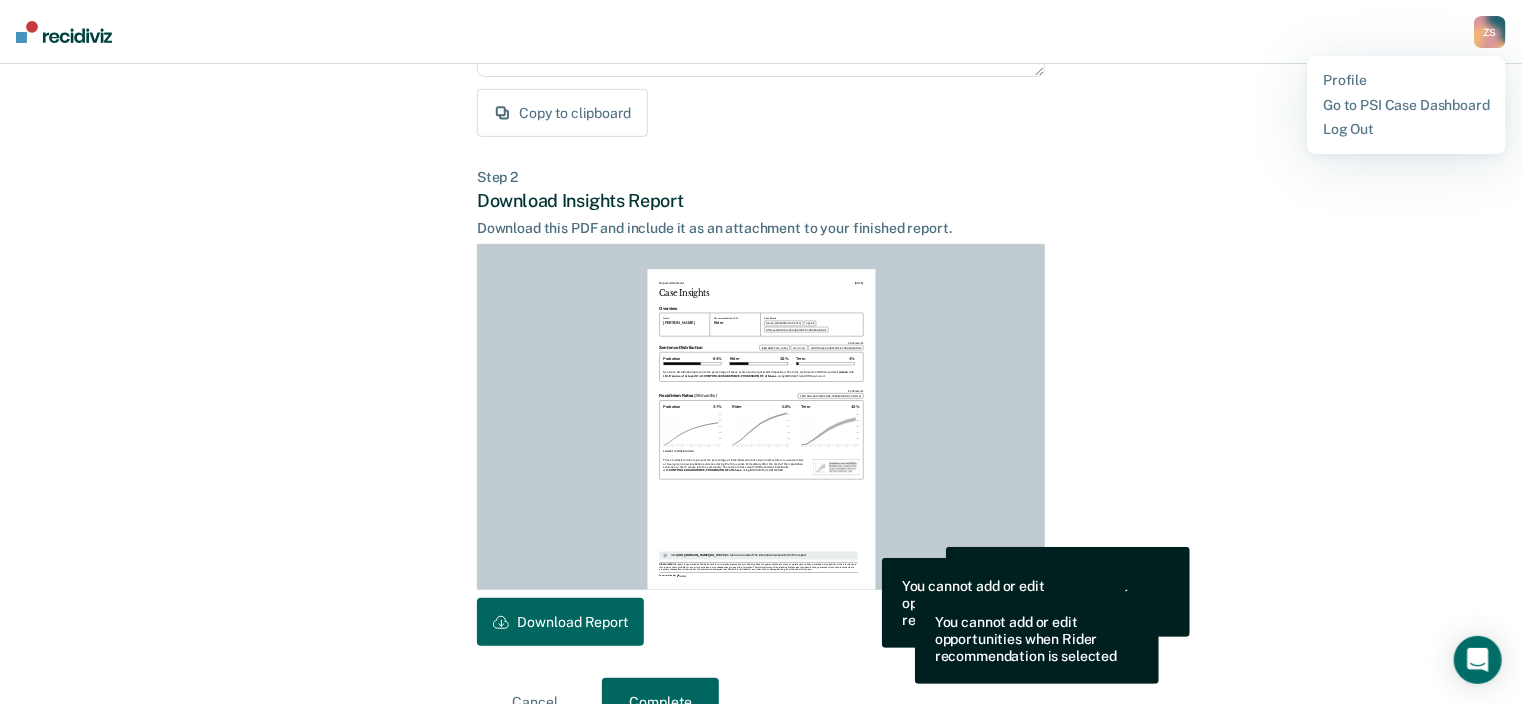 click on "Profile Go to PSI Case Dashboard Log Out" at bounding box center [1406, 105] 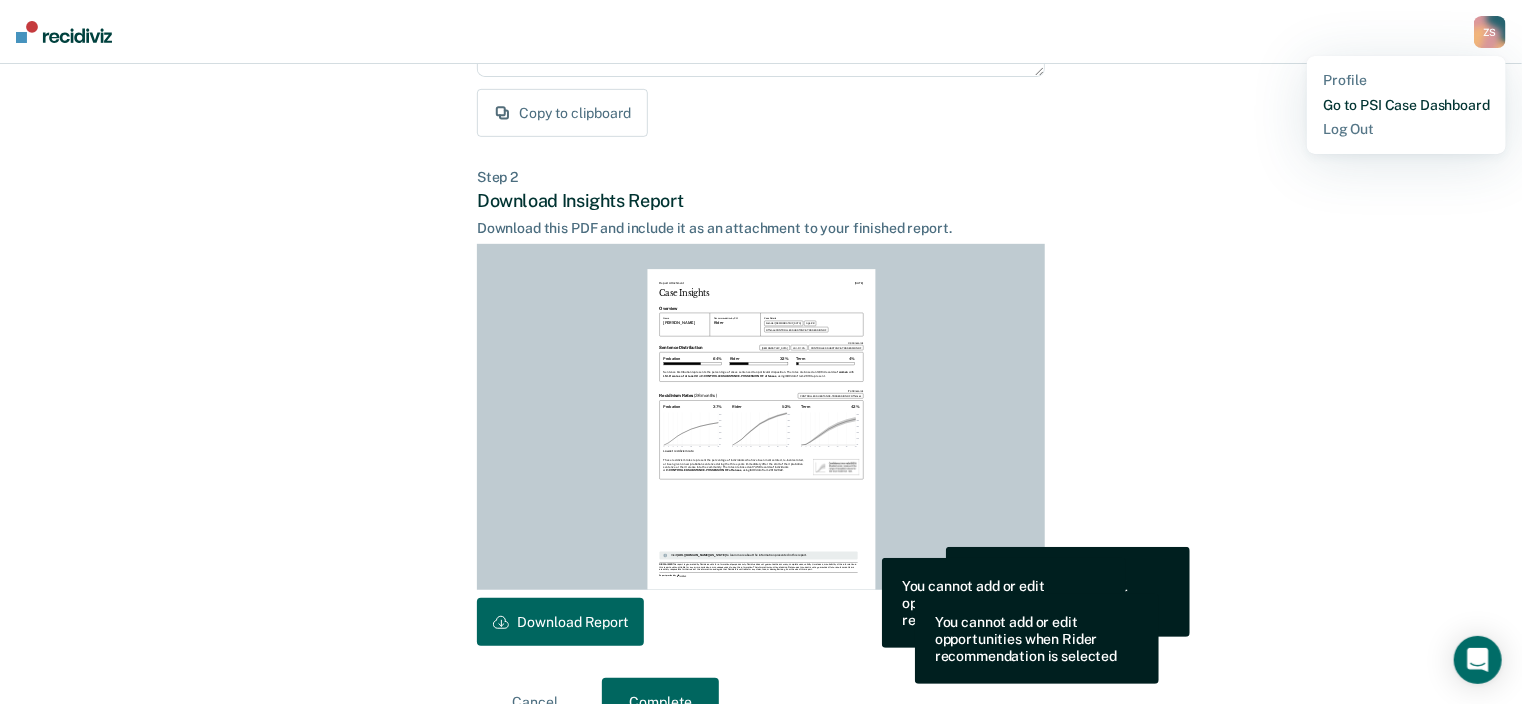 click on "Go to PSI Case Dashboard" at bounding box center (1406, 105) 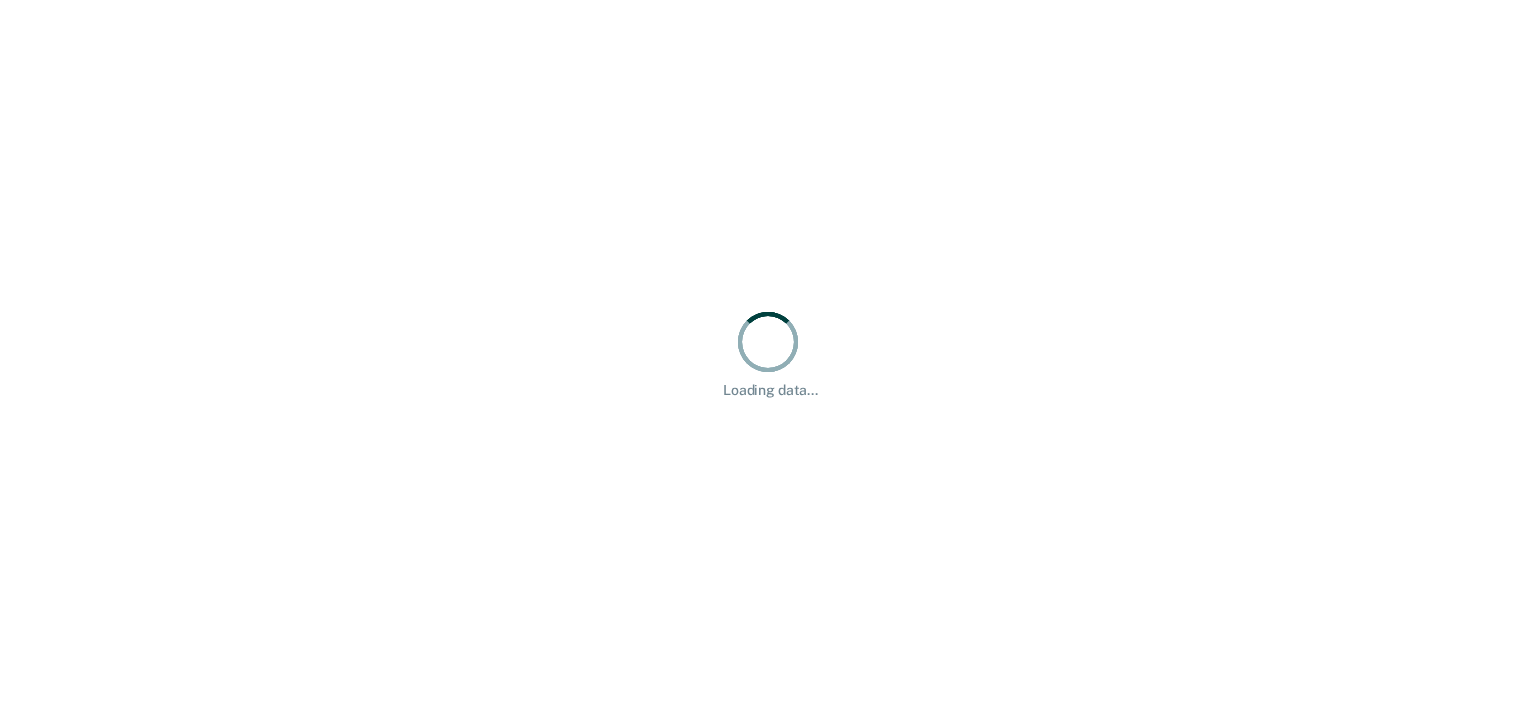 scroll, scrollTop: 0, scrollLeft: 0, axis: both 